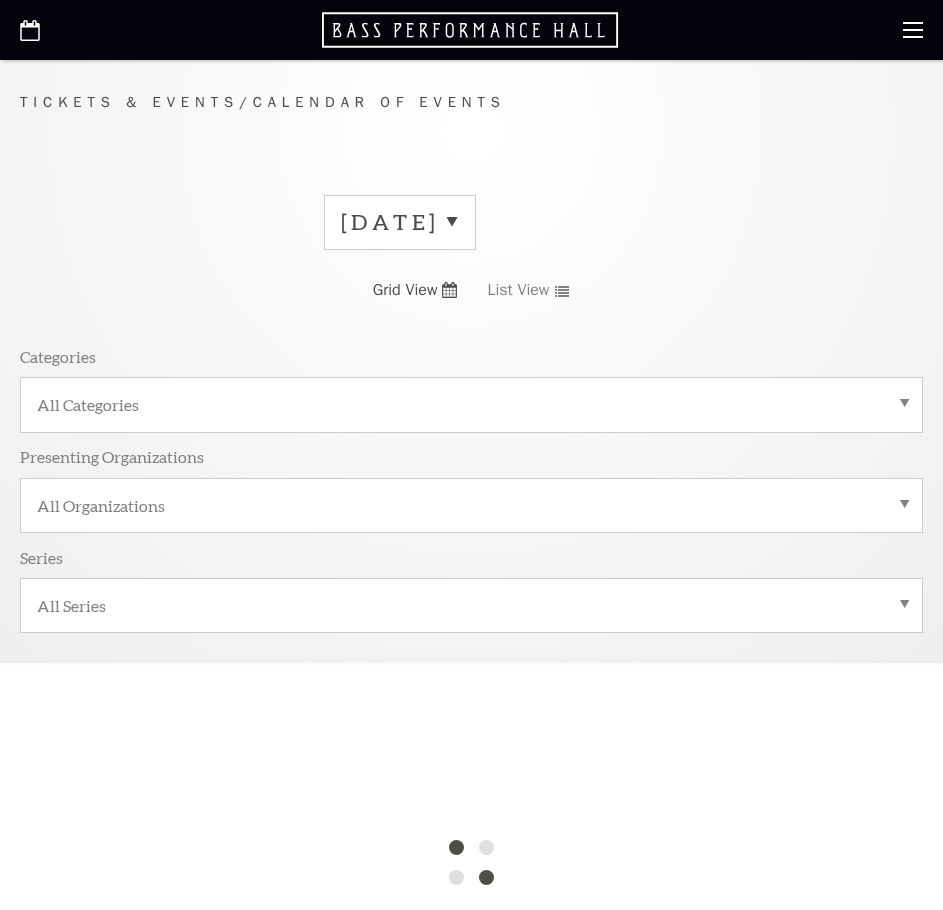scroll, scrollTop: 0, scrollLeft: 0, axis: both 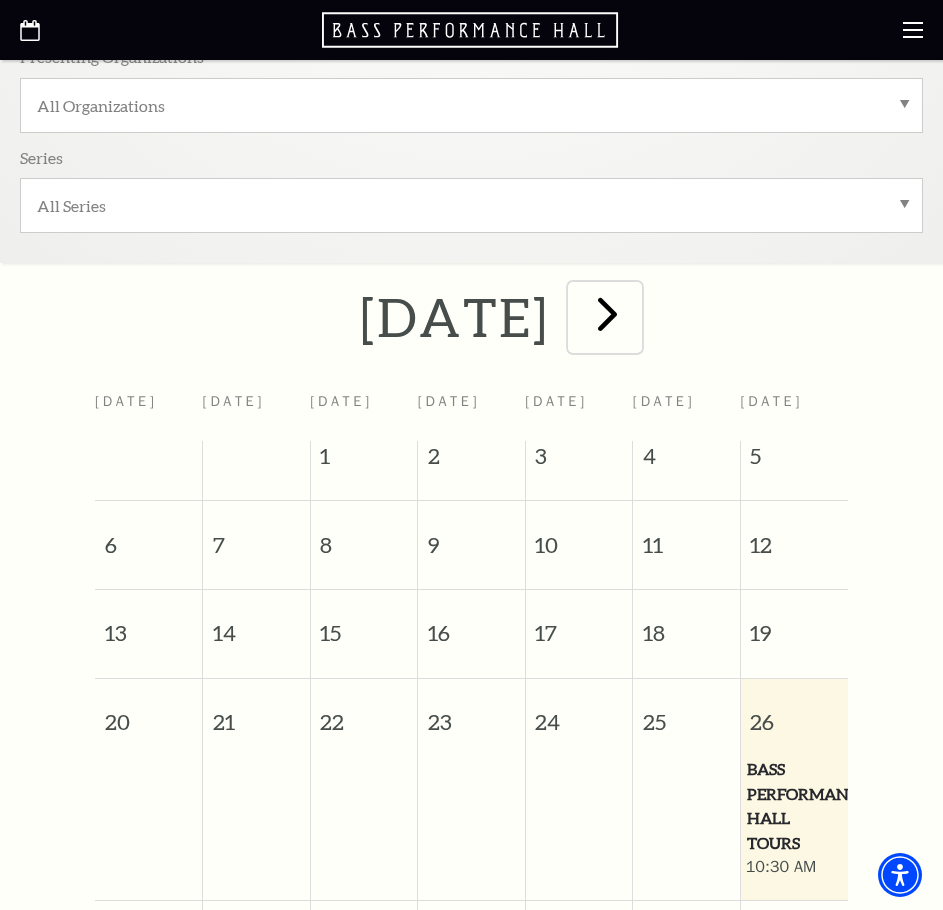 click at bounding box center [607, 313] 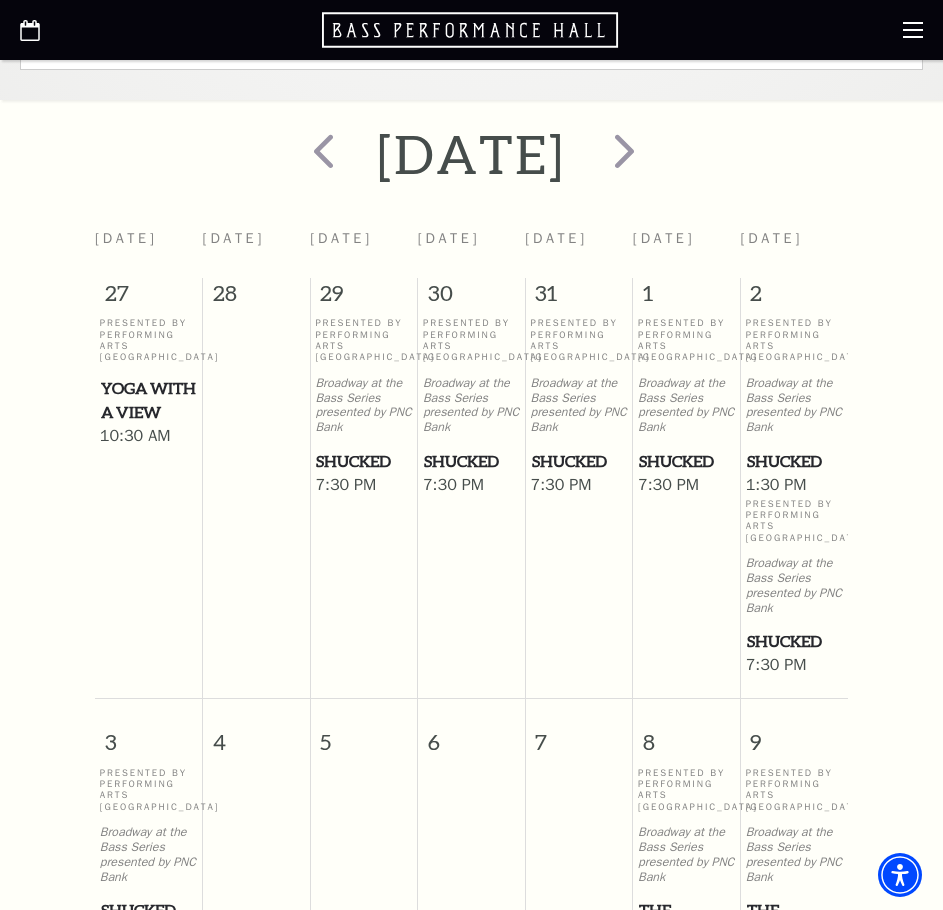 scroll, scrollTop: 500, scrollLeft: 0, axis: vertical 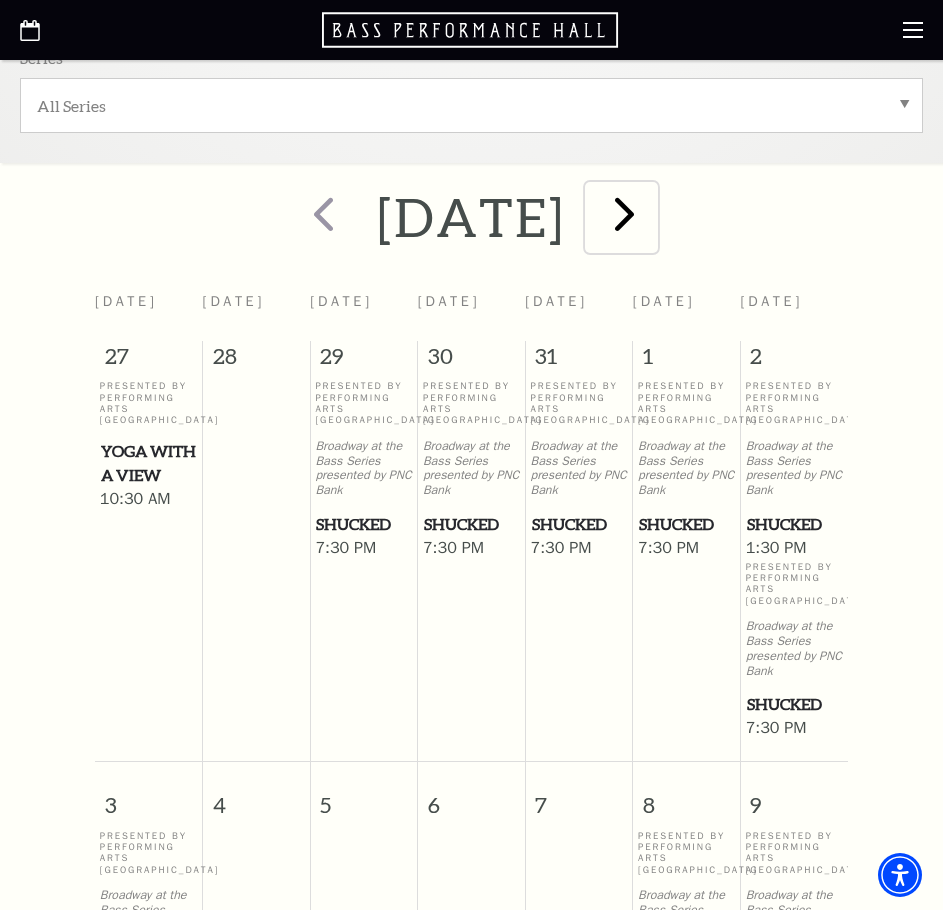 click at bounding box center [624, 213] 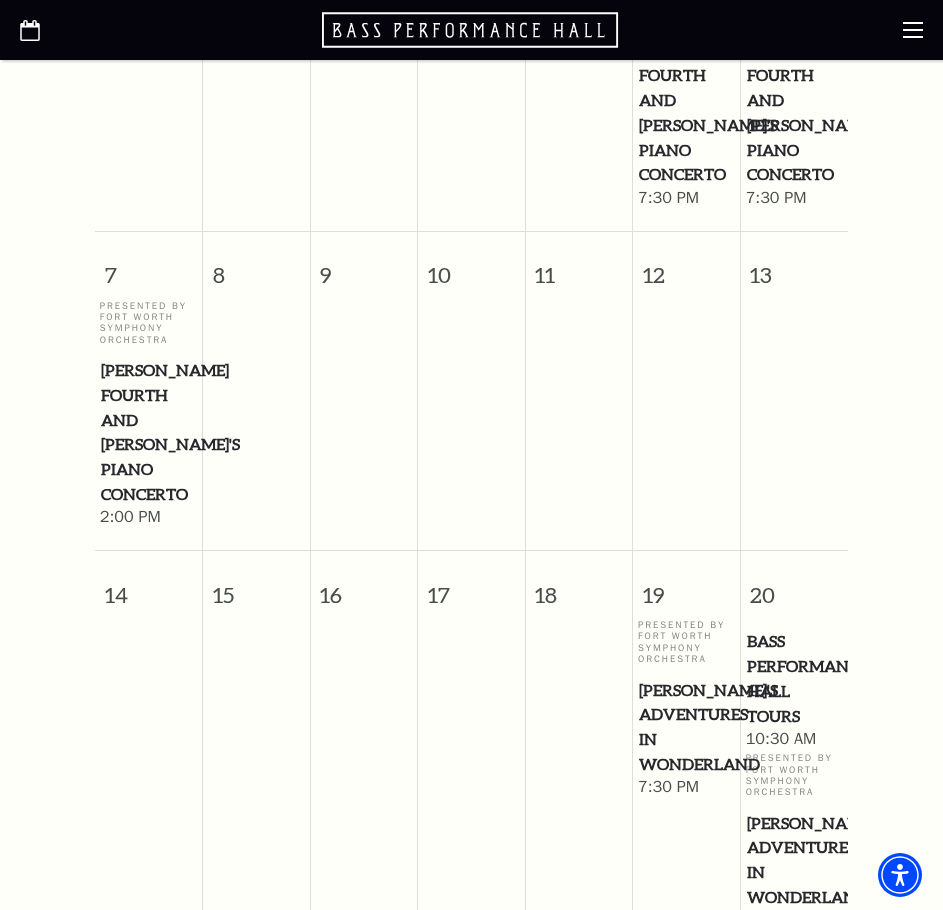scroll, scrollTop: 200, scrollLeft: 0, axis: vertical 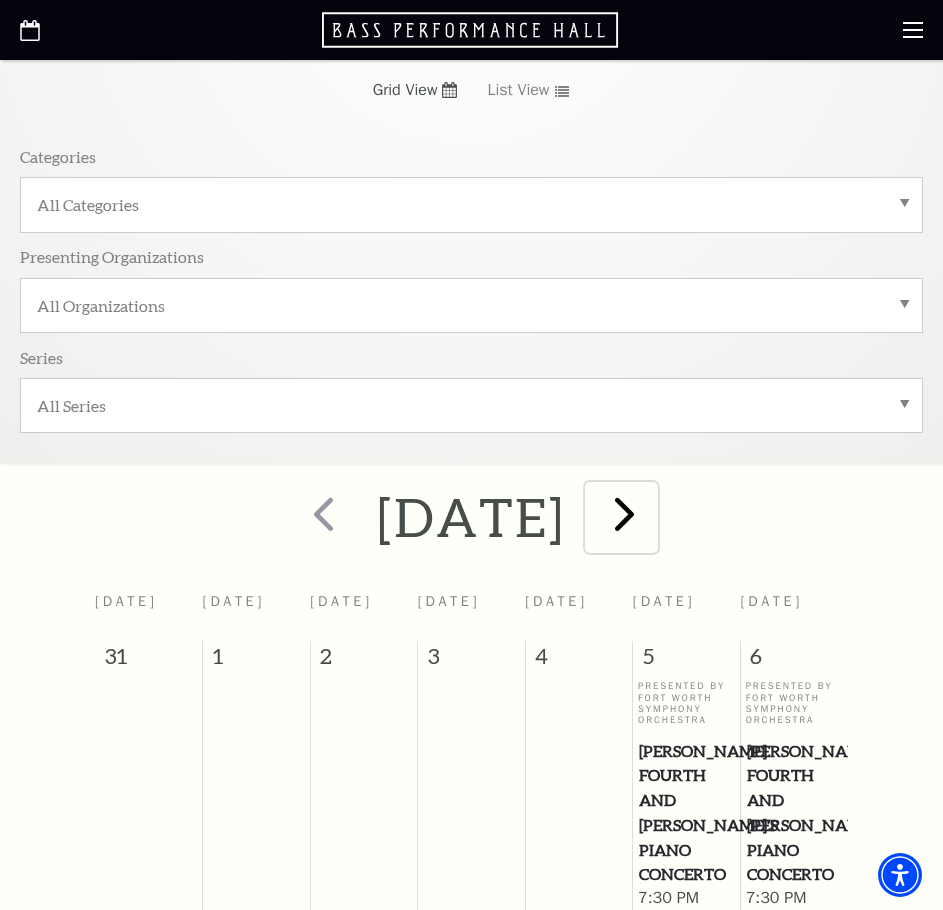 click at bounding box center [624, 513] 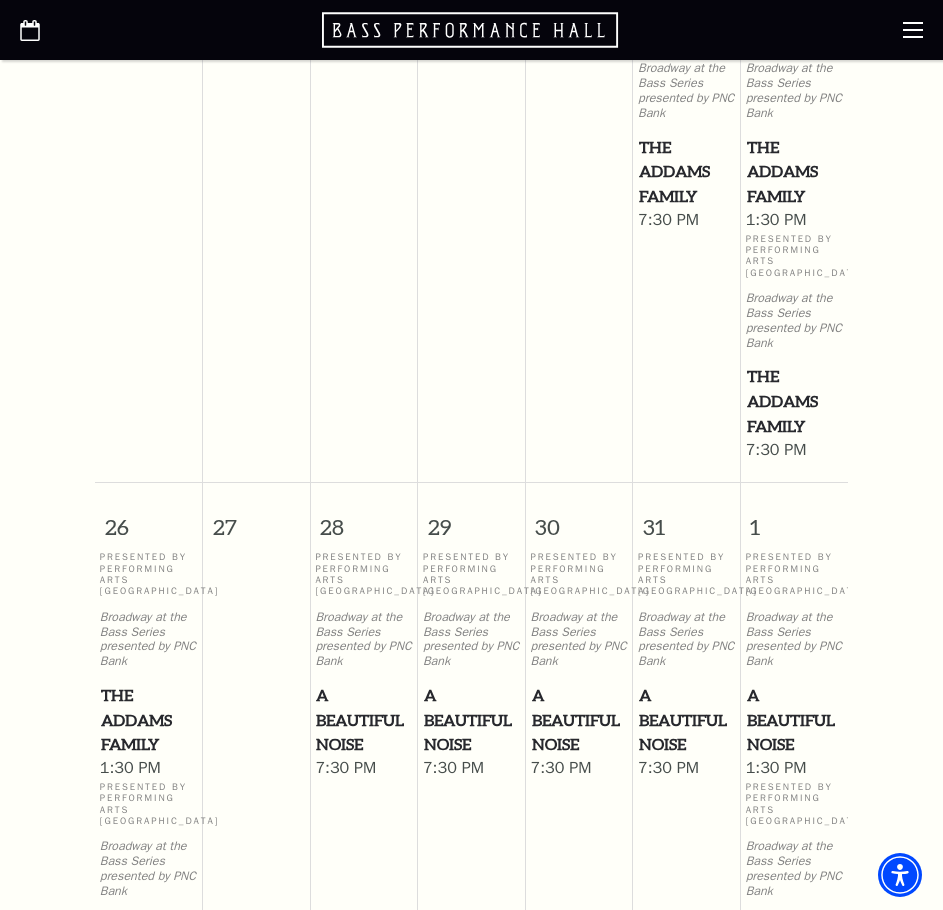 scroll, scrollTop: 1900, scrollLeft: 0, axis: vertical 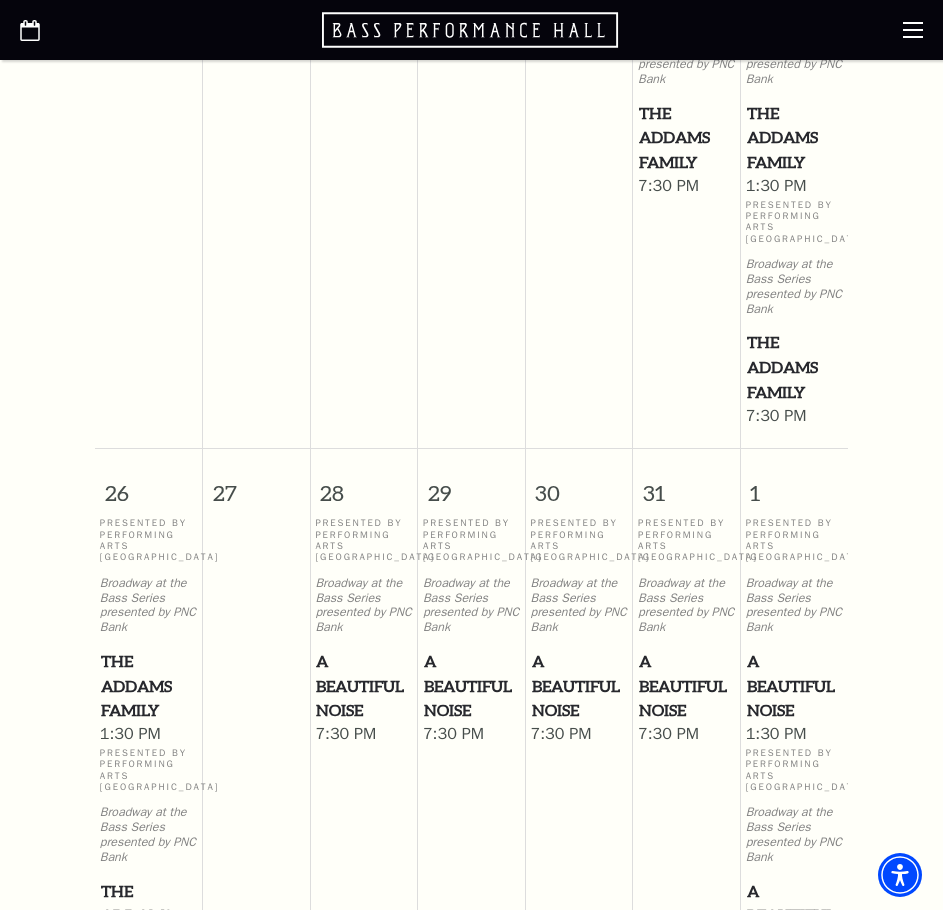 click on "A Beautiful Noise" at bounding box center (363, 686) 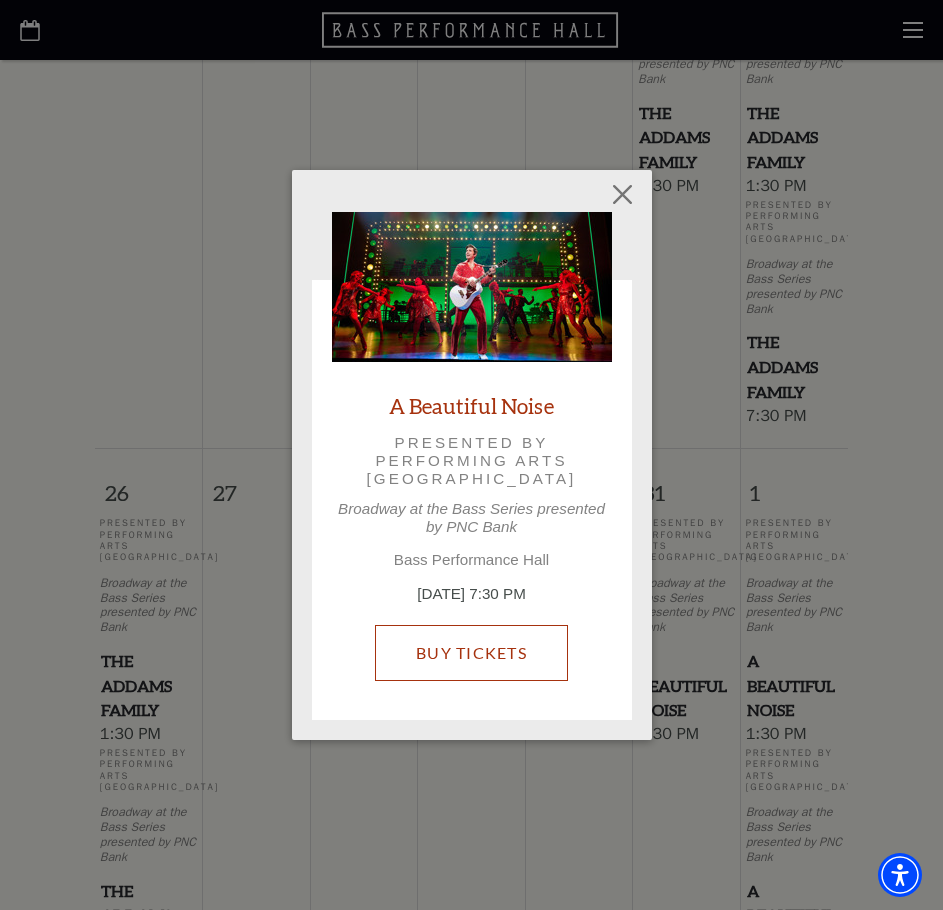 click on "Buy Tickets" at bounding box center [471, 653] 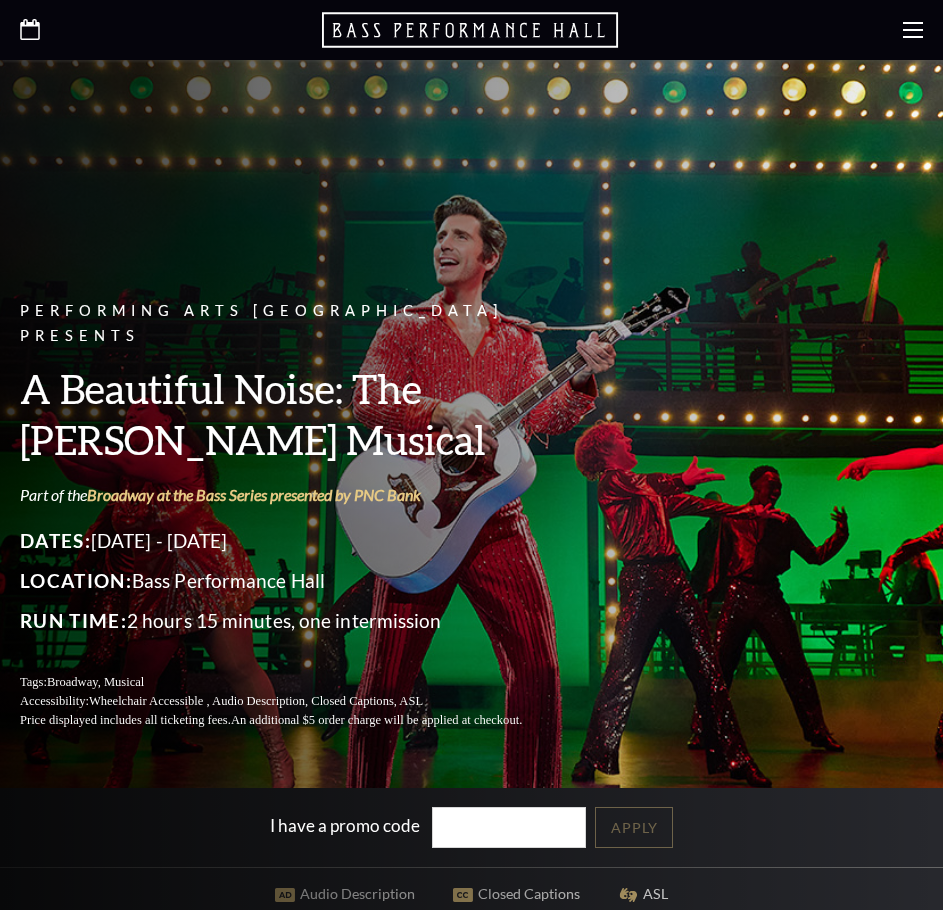 scroll, scrollTop: 0, scrollLeft: 0, axis: both 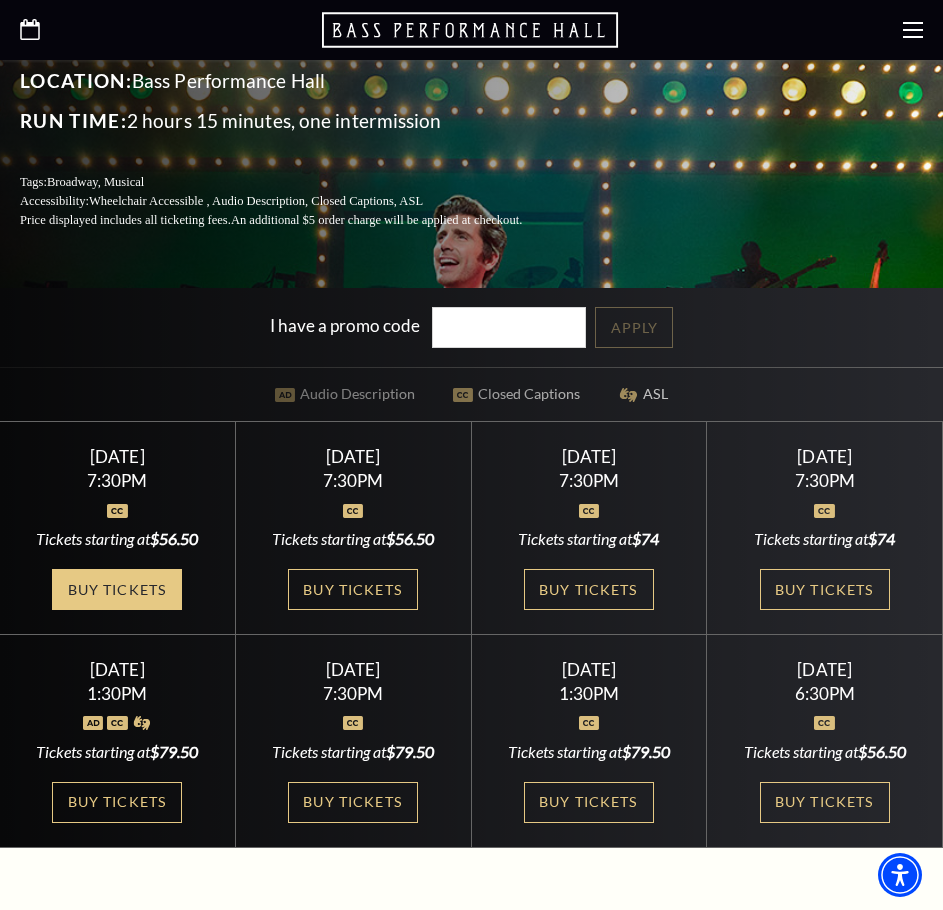 click on "Buy Tickets" at bounding box center (117, 589) 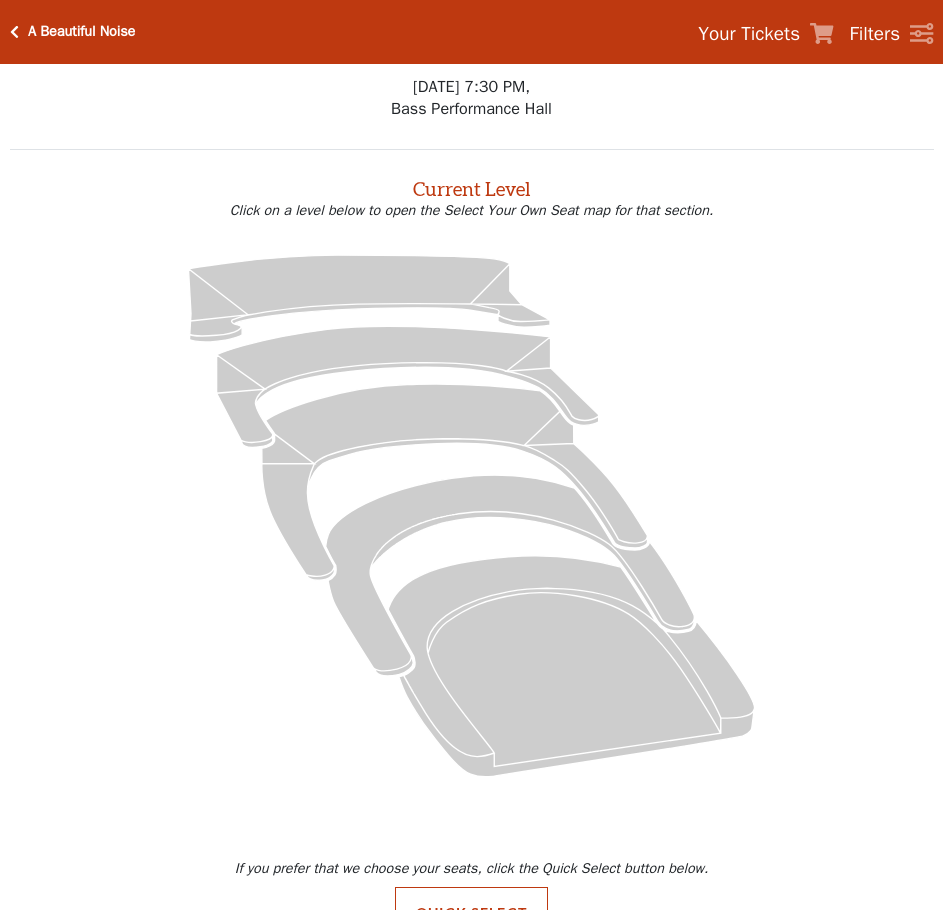 scroll, scrollTop: 0, scrollLeft: 0, axis: both 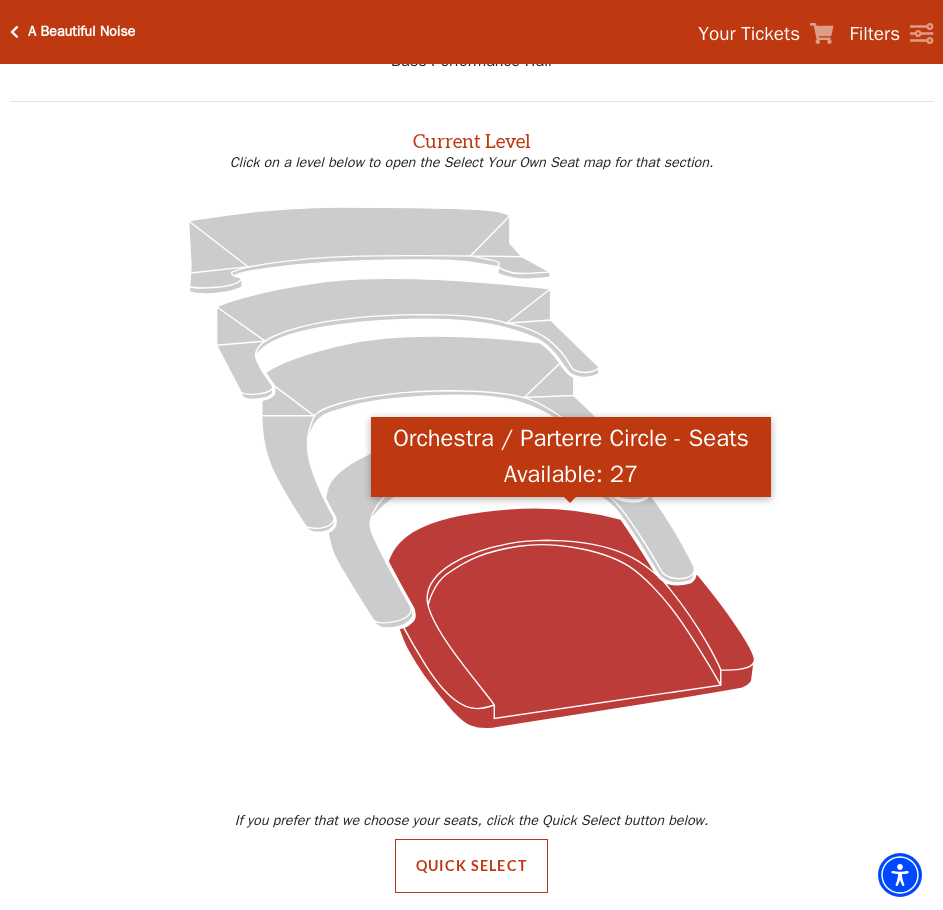 click 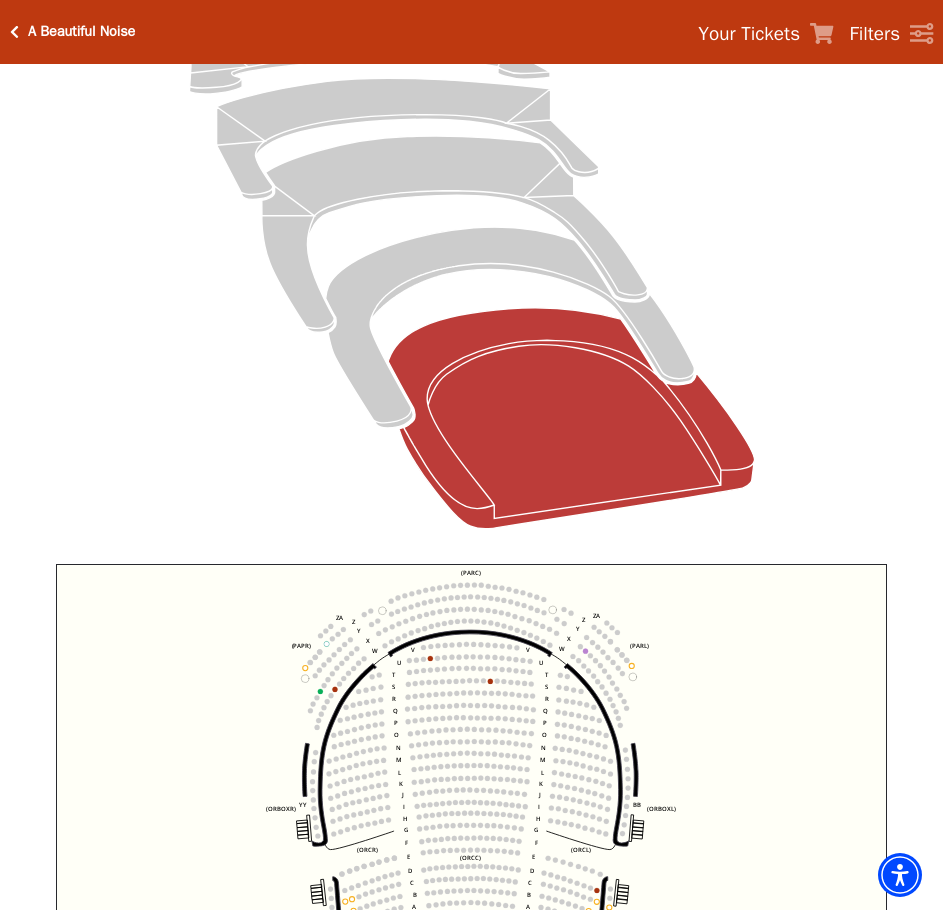 scroll, scrollTop: 276, scrollLeft: 0, axis: vertical 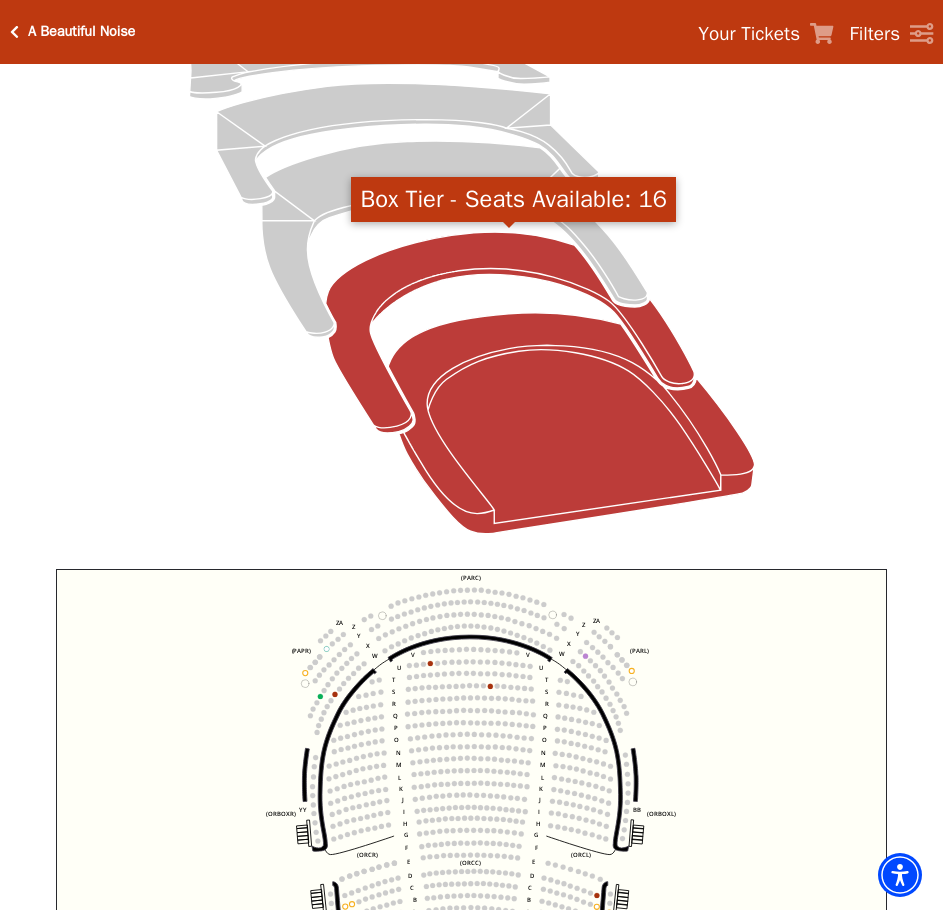 click 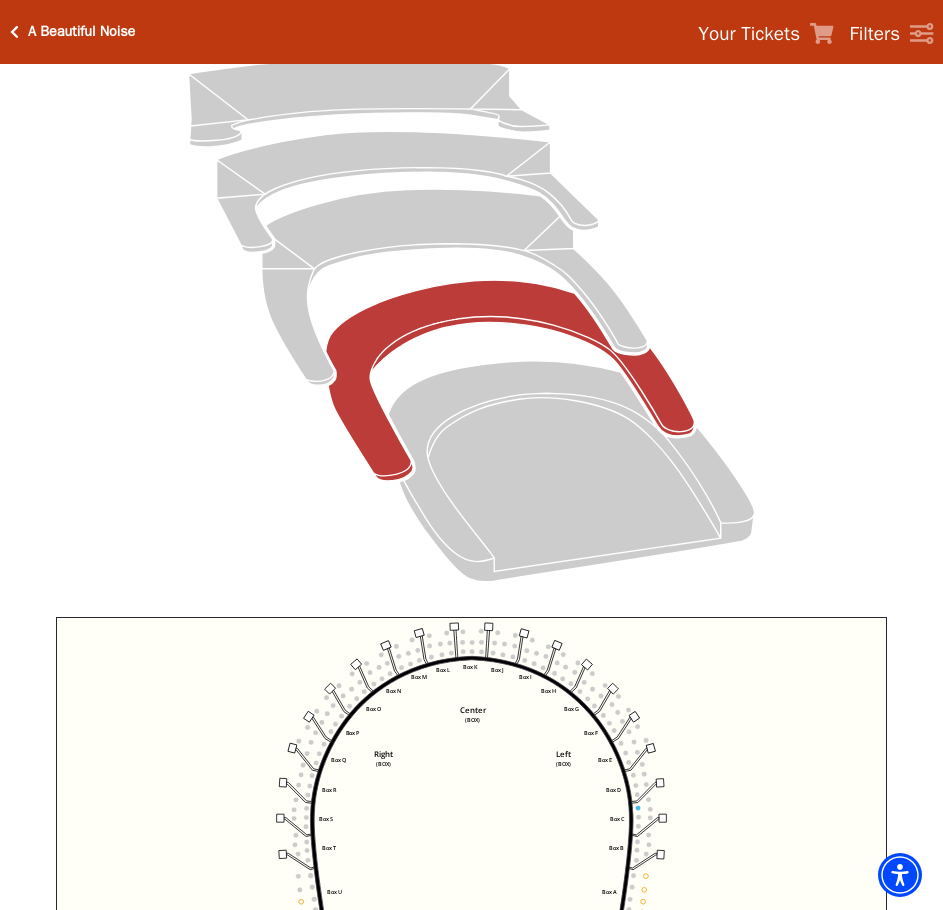 scroll, scrollTop: 176, scrollLeft: 0, axis: vertical 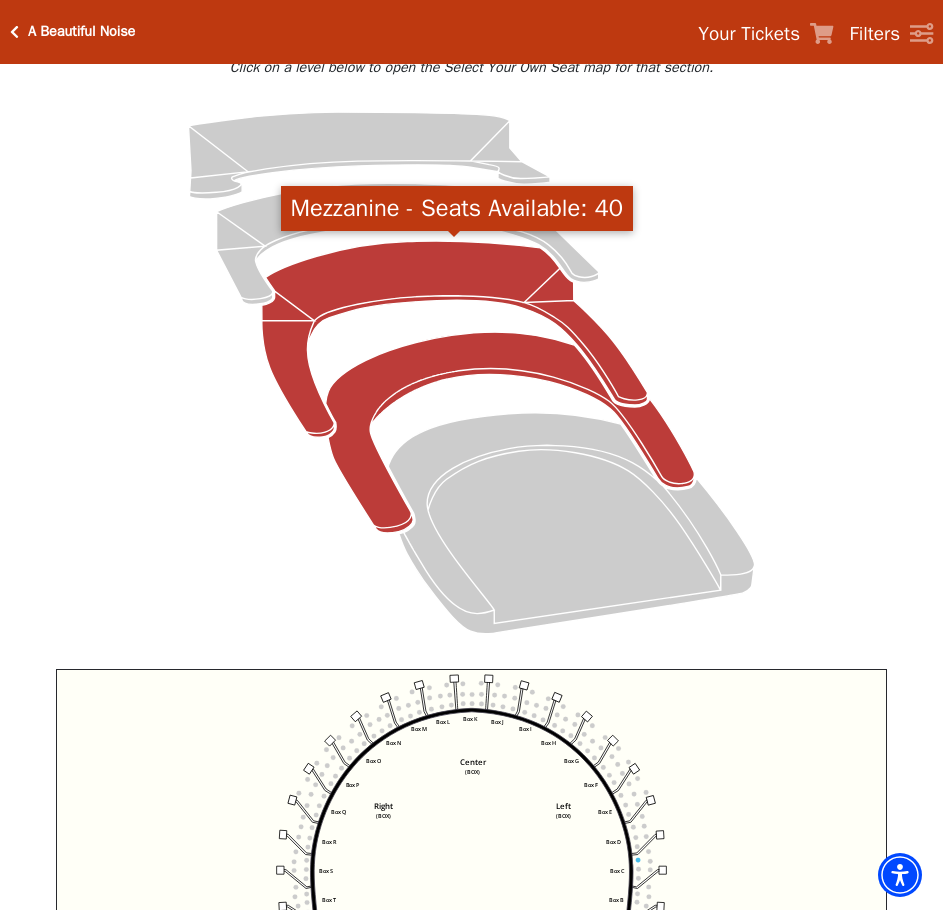 click 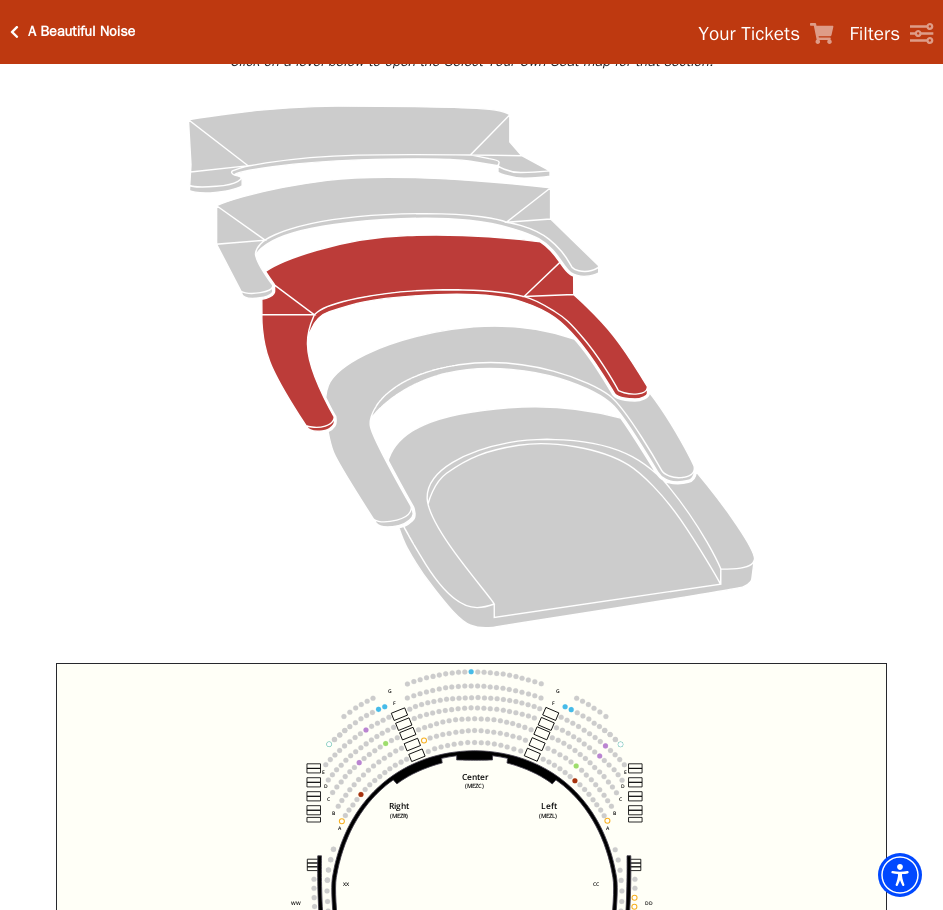 scroll, scrollTop: 76, scrollLeft: 0, axis: vertical 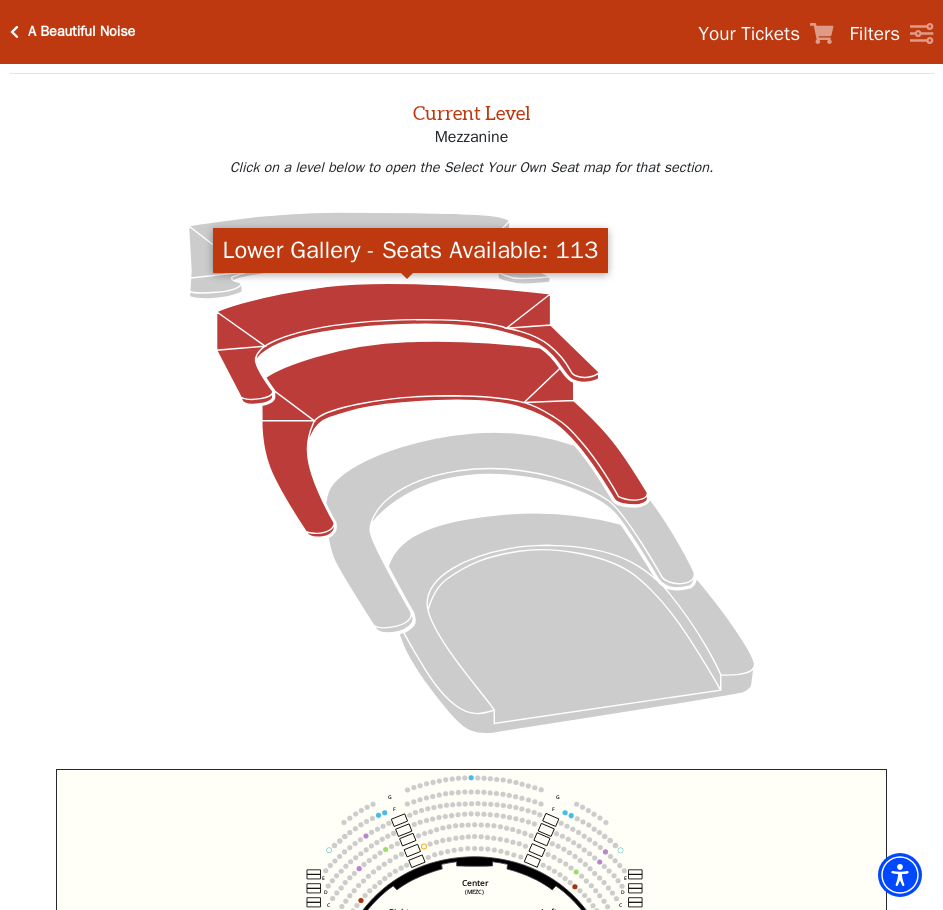 click 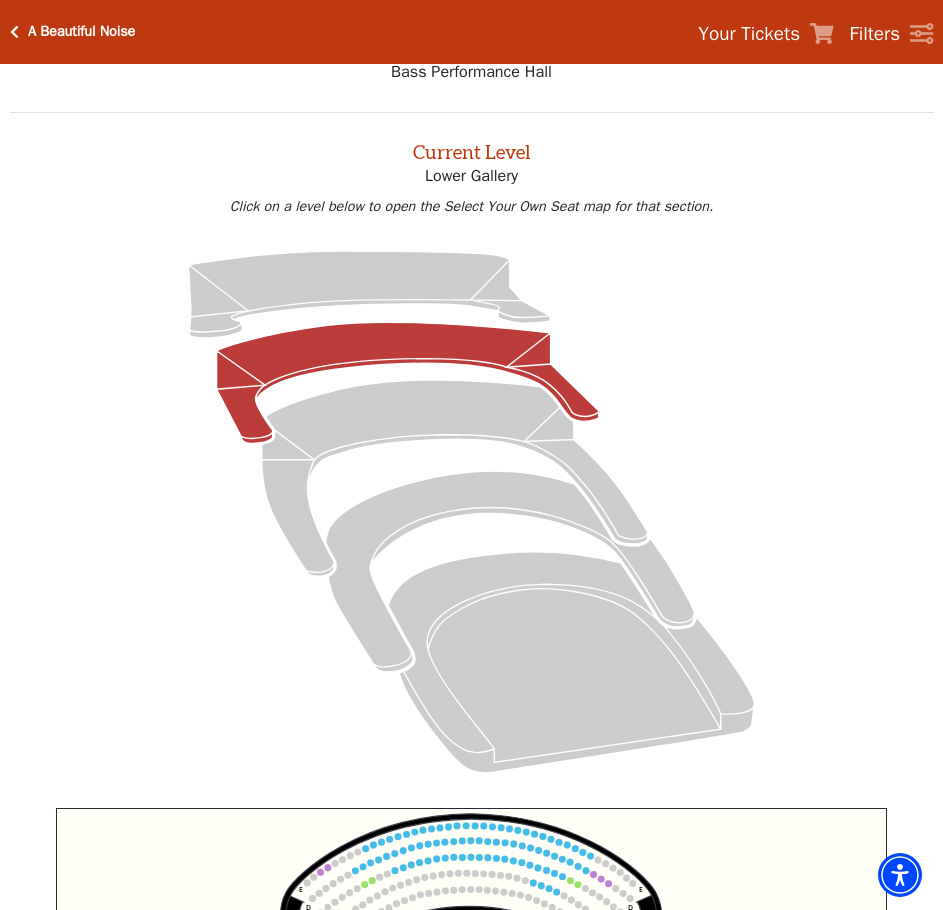 scroll, scrollTop: 0, scrollLeft: 0, axis: both 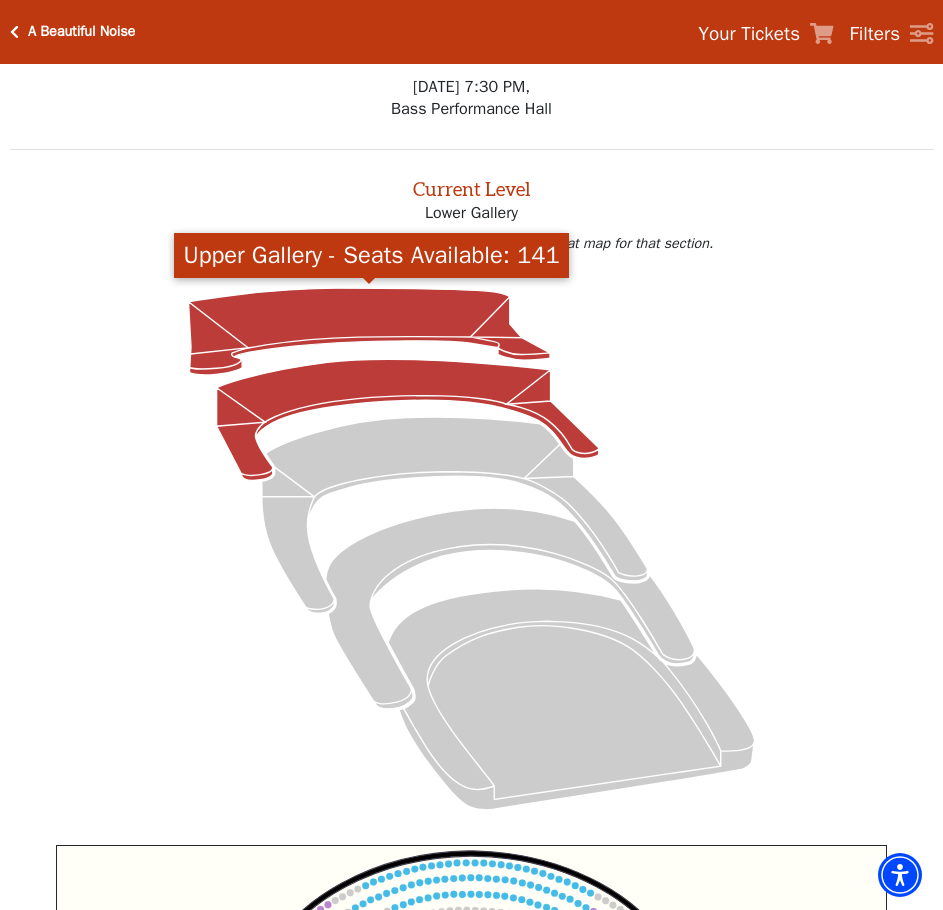 click 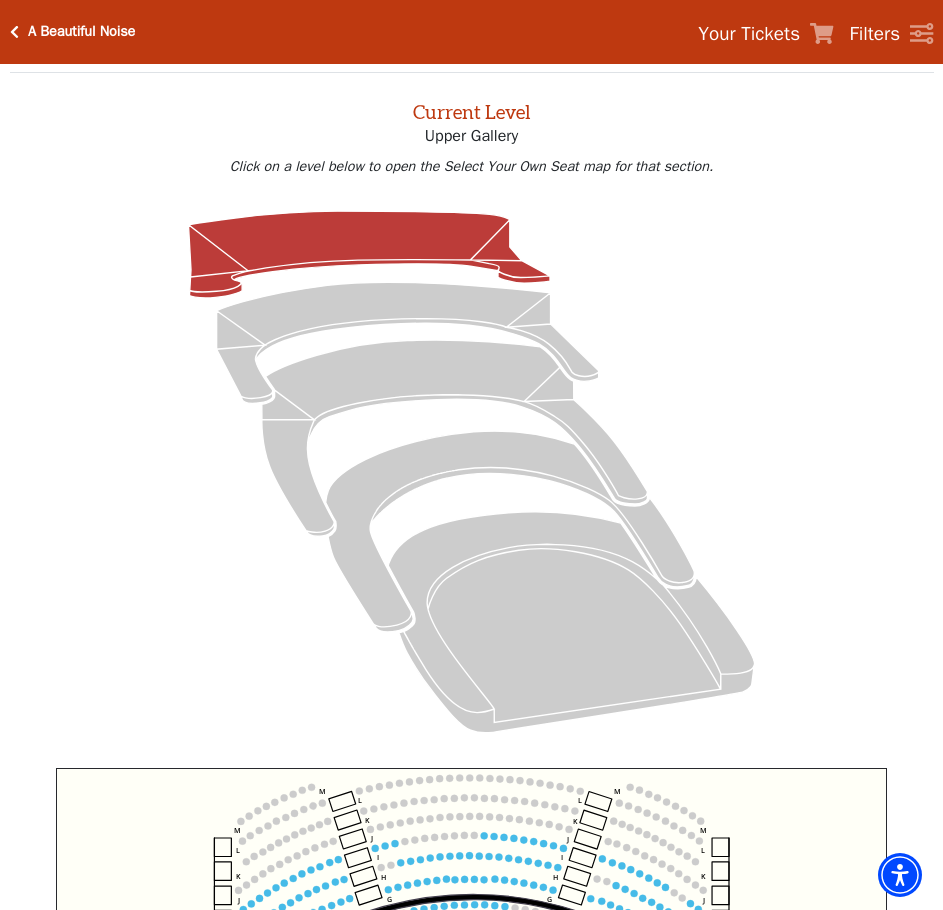 scroll, scrollTop: 0, scrollLeft: 0, axis: both 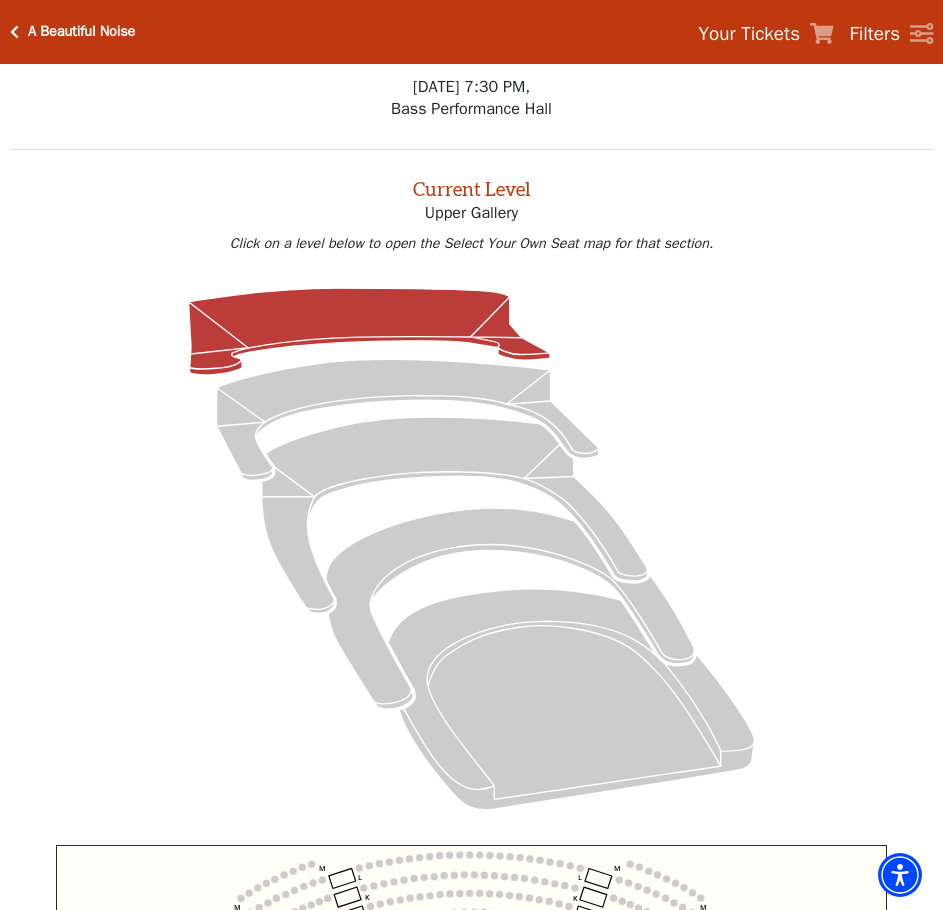 click at bounding box center (14, 32) 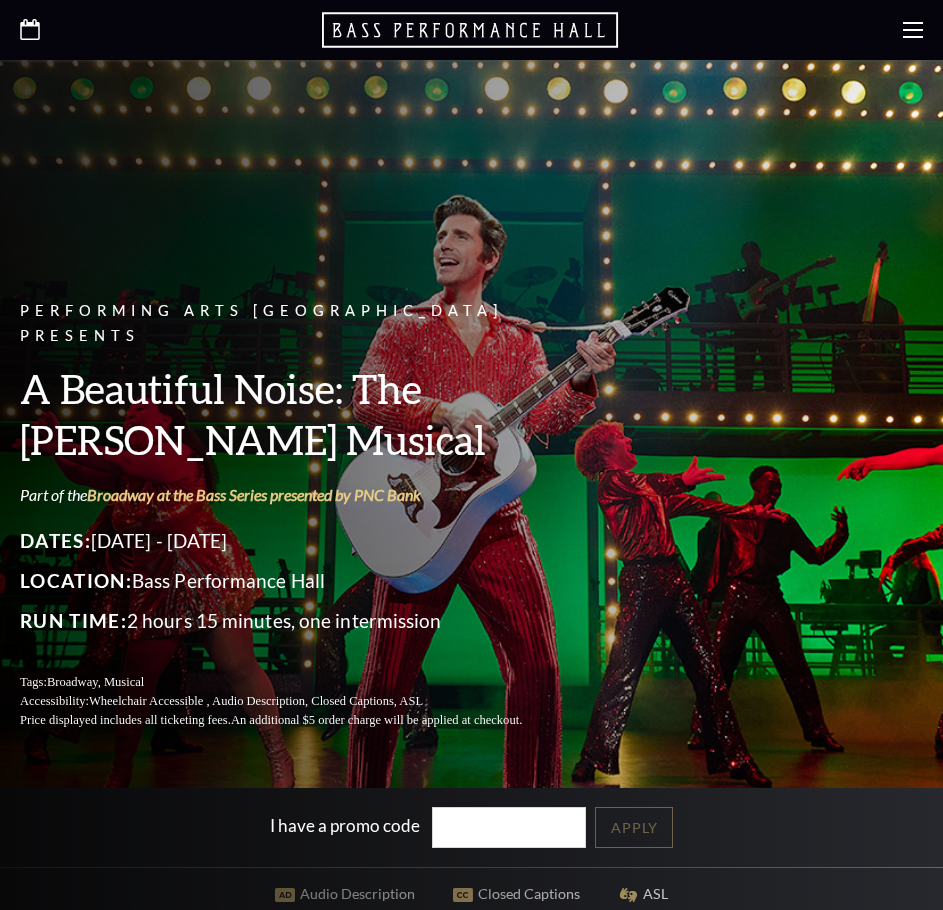 scroll, scrollTop: 0, scrollLeft: 0, axis: both 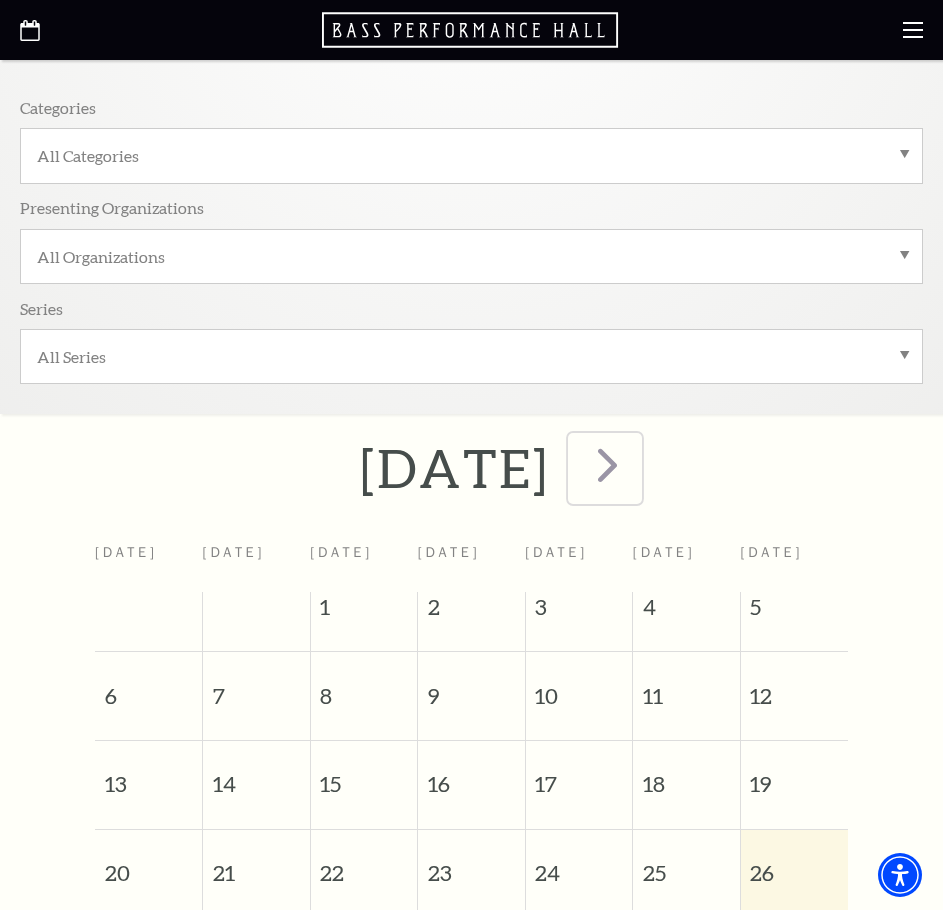 click at bounding box center (607, 464) 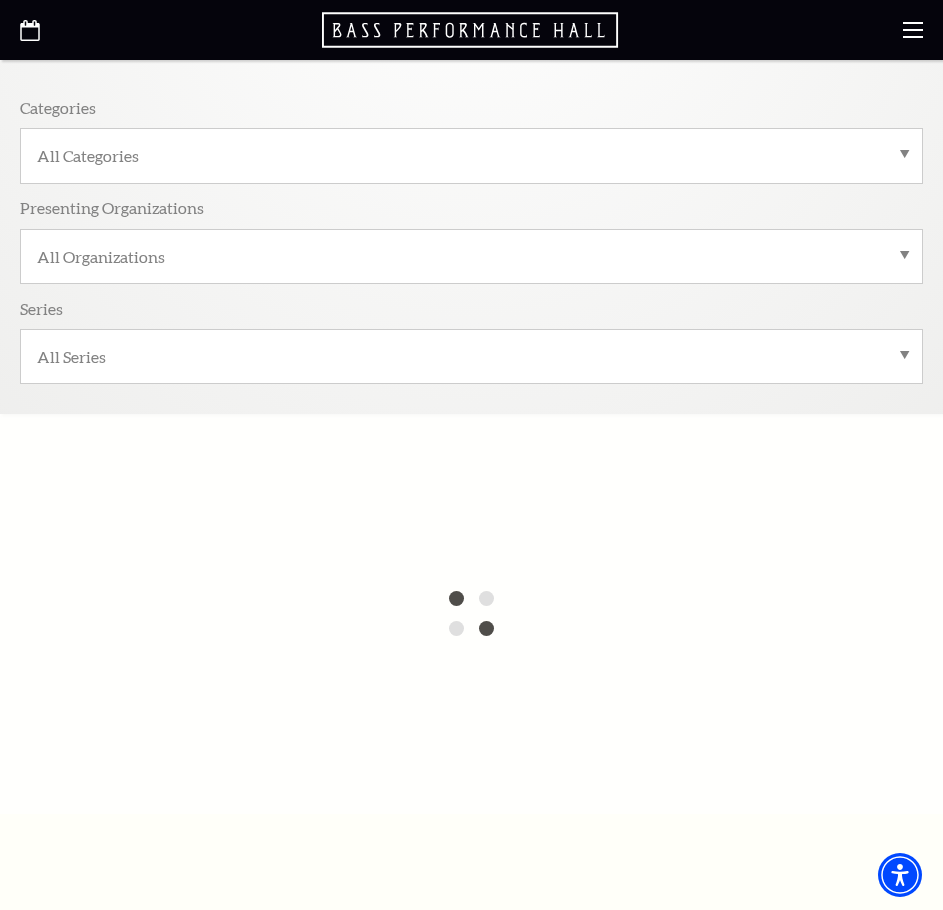 click at bounding box center [471, 614] 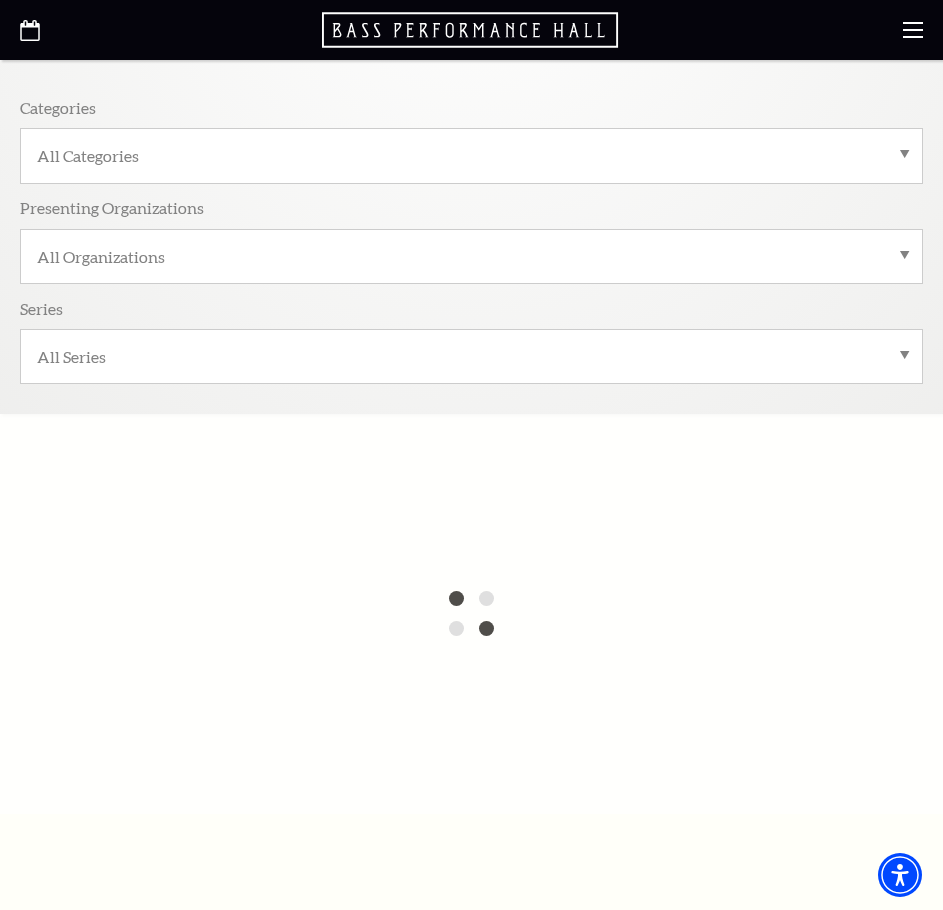 click on "All Series" at bounding box center (471, 356) 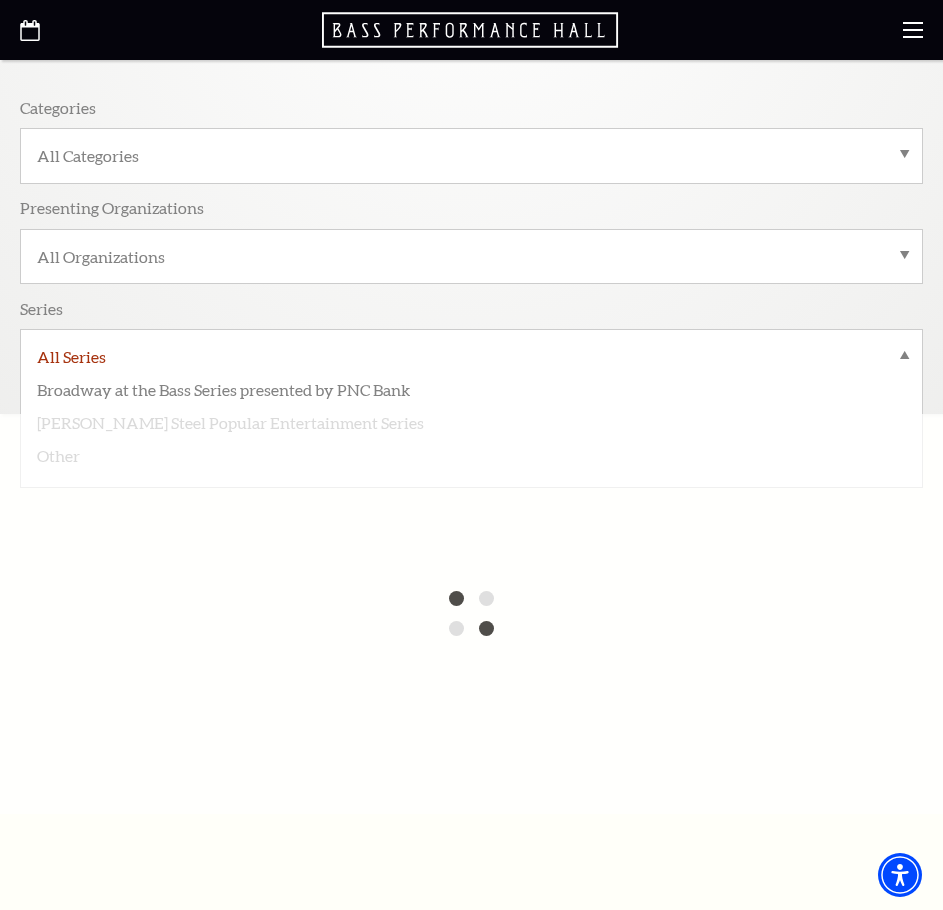 click on "All Series" at bounding box center [471, 359] 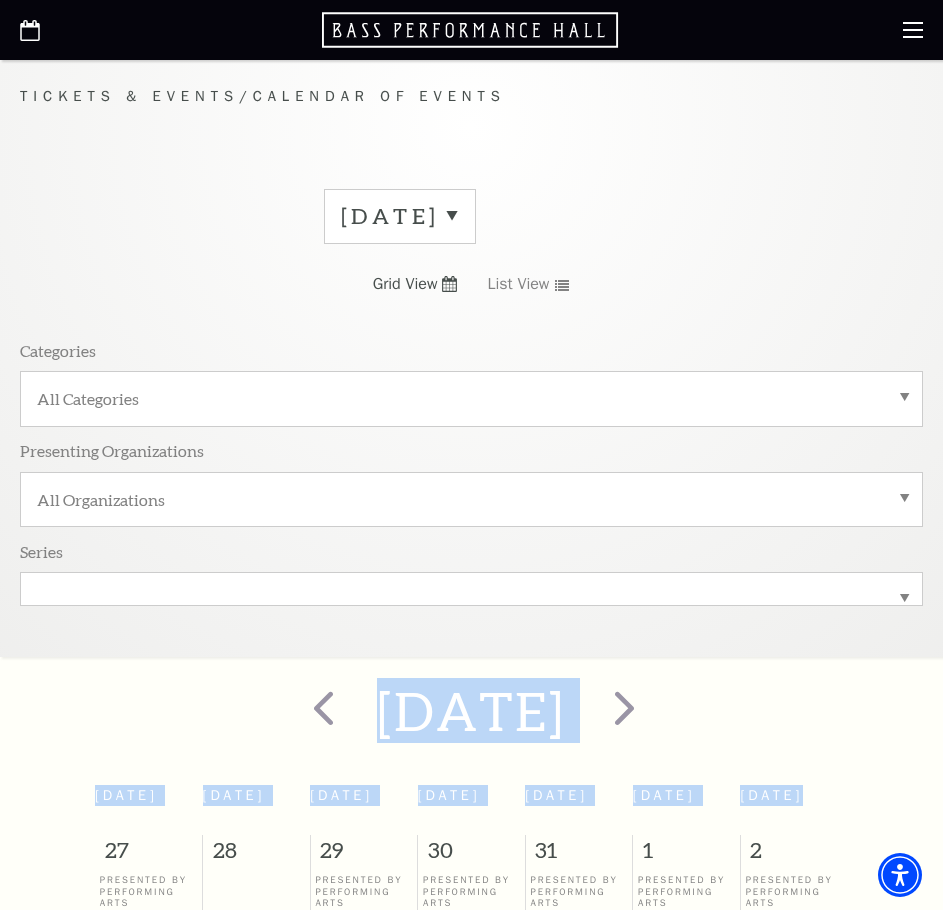 scroll, scrollTop: 0, scrollLeft: 0, axis: both 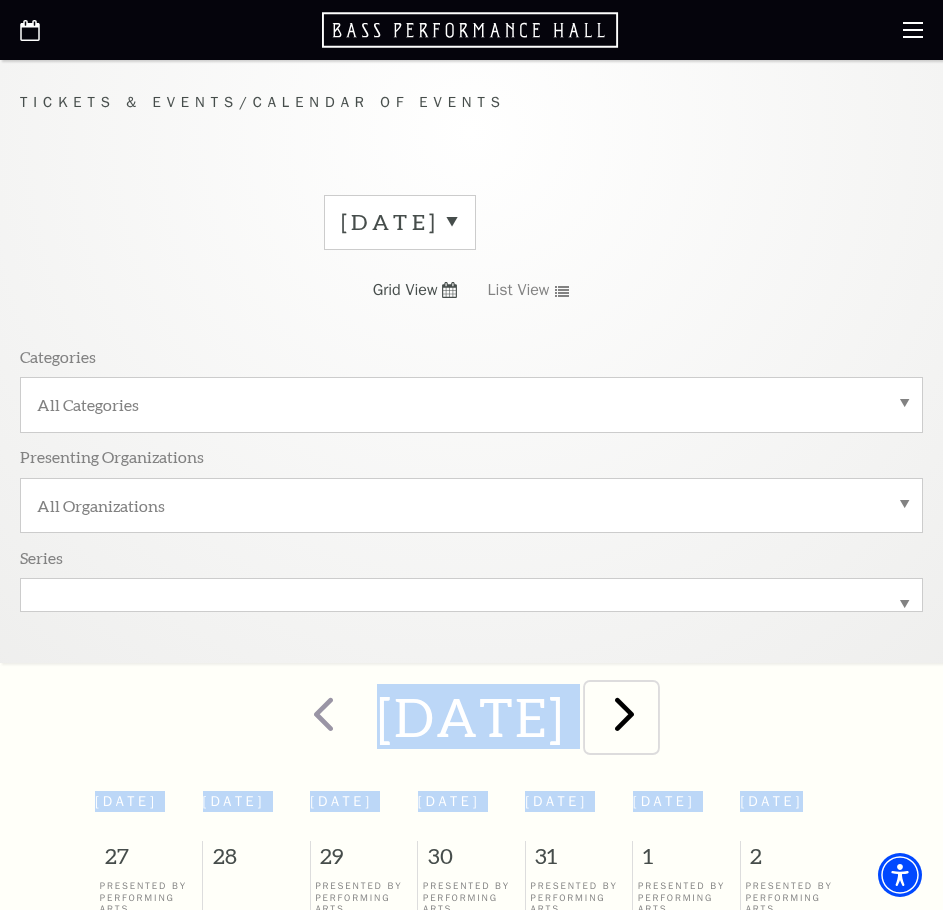 click at bounding box center (624, 713) 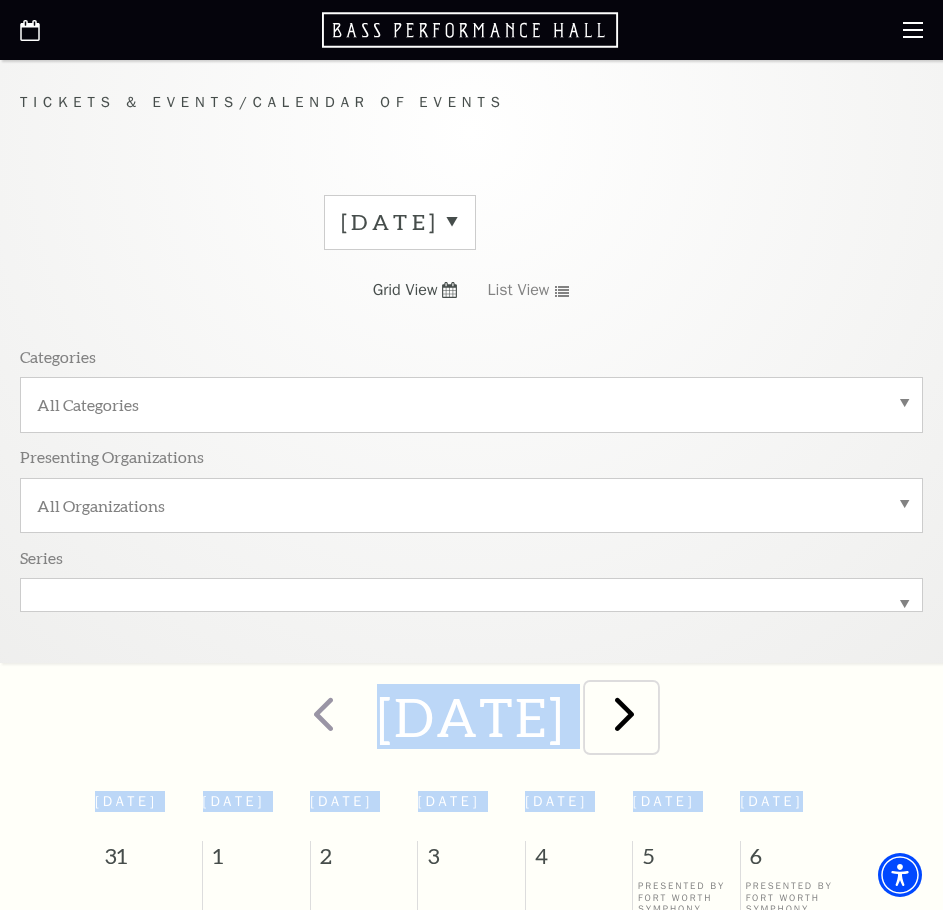 click at bounding box center (624, 713) 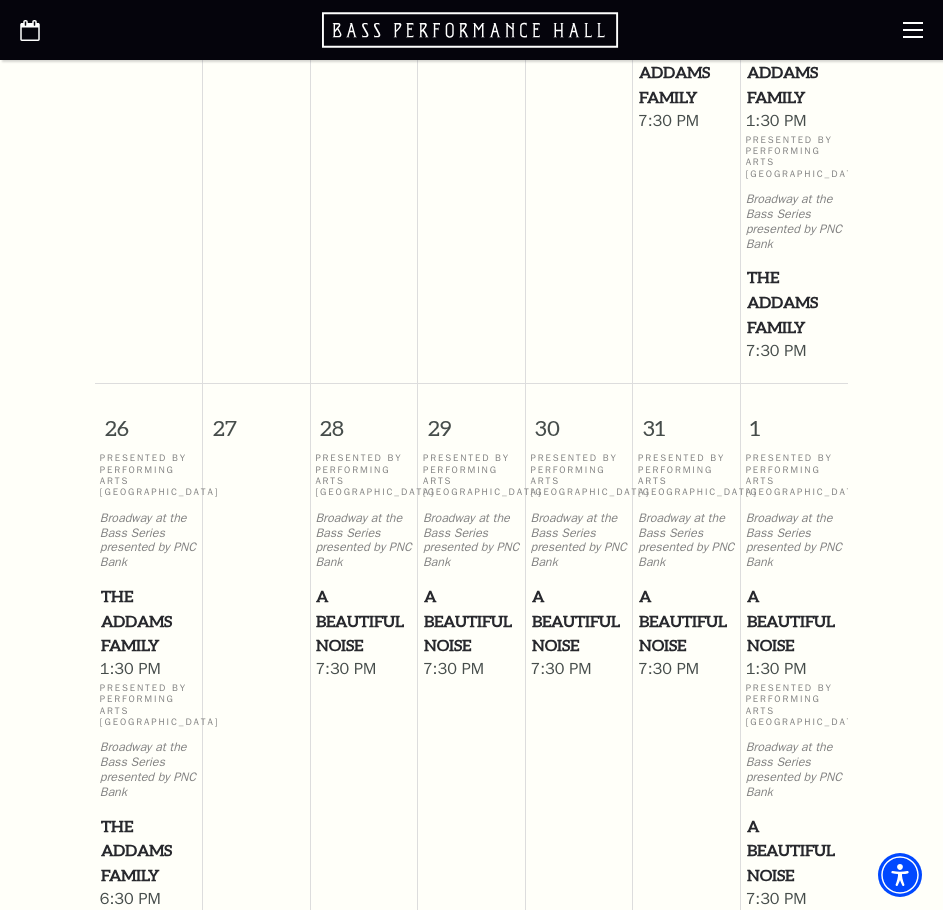 scroll, scrollTop: 2000, scrollLeft: 0, axis: vertical 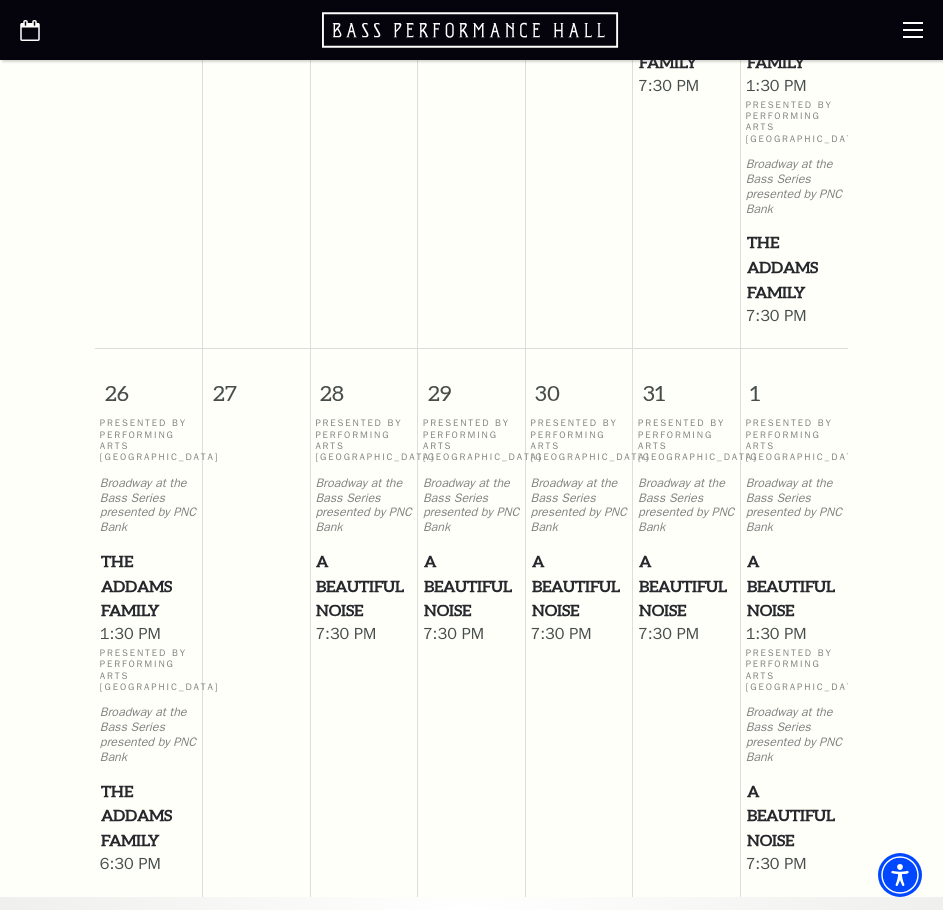 click on "A Beautiful Noise" at bounding box center [471, 586] 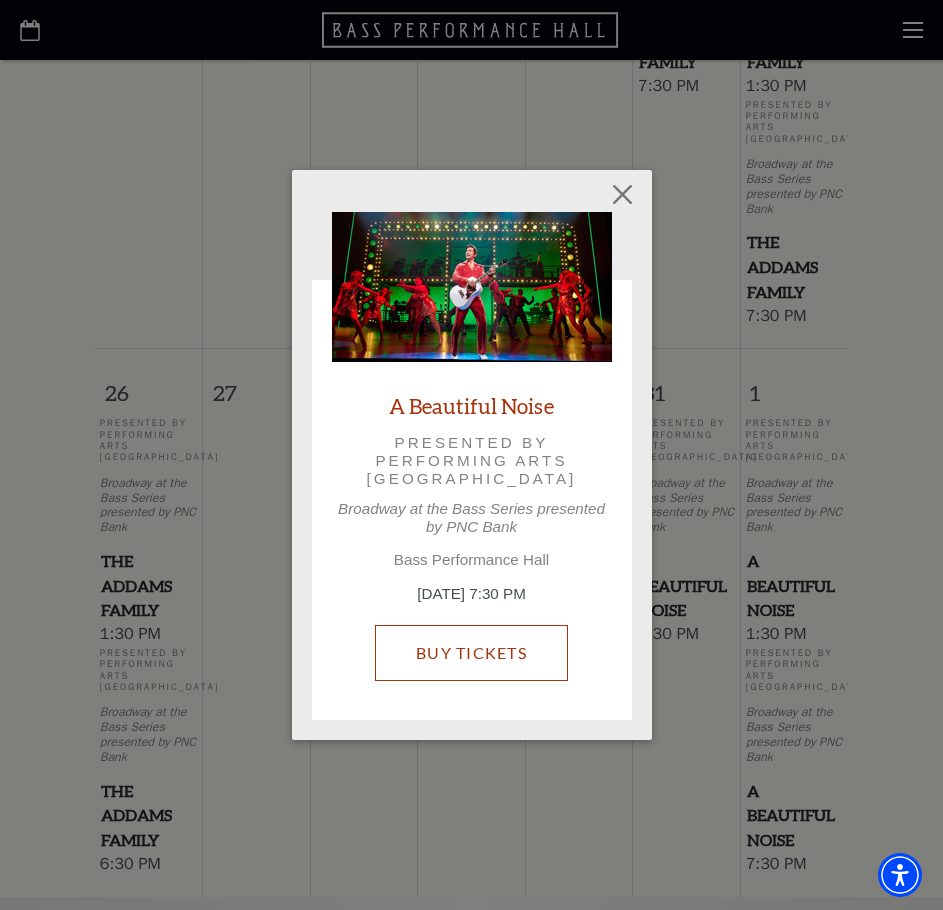 click on "Buy Tickets" at bounding box center [471, 653] 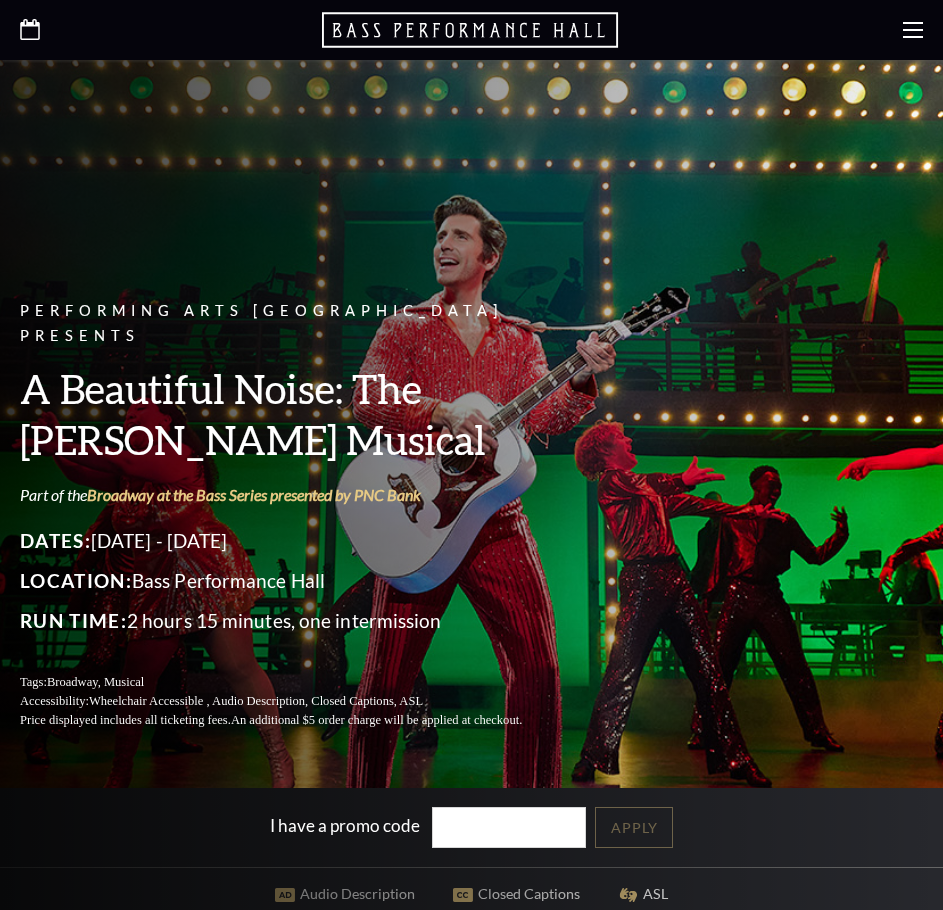 scroll, scrollTop: 0, scrollLeft: 0, axis: both 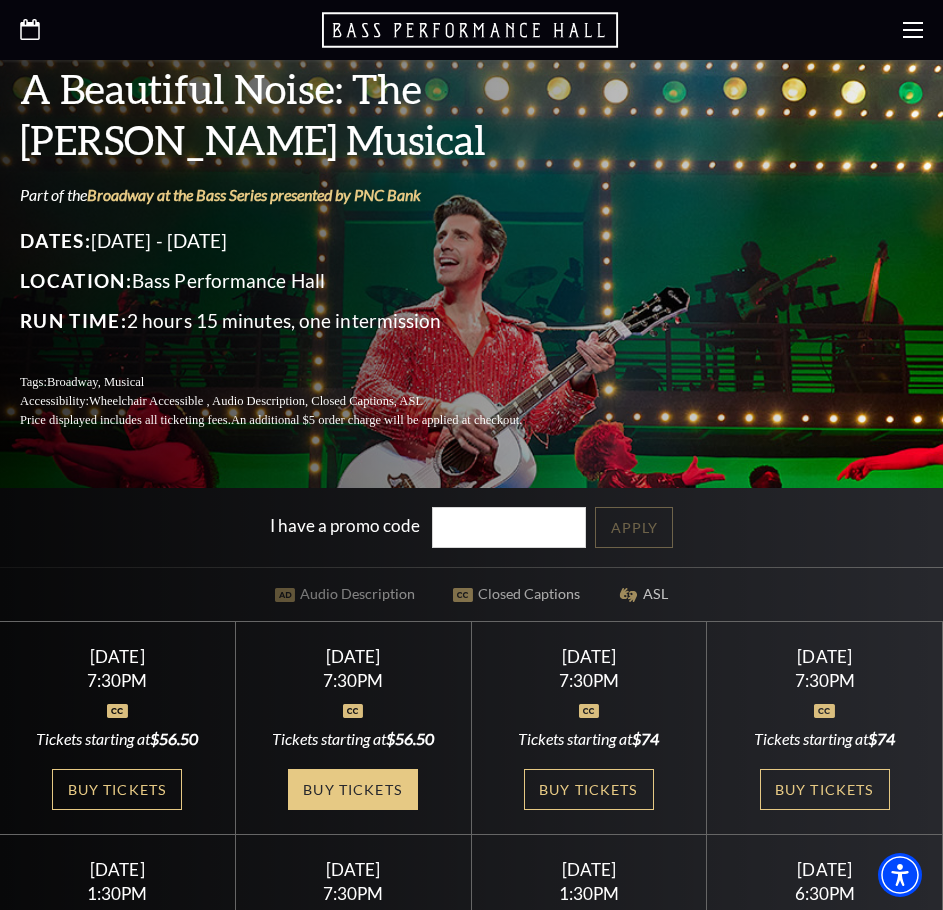 click on "Buy Tickets" at bounding box center (353, 789) 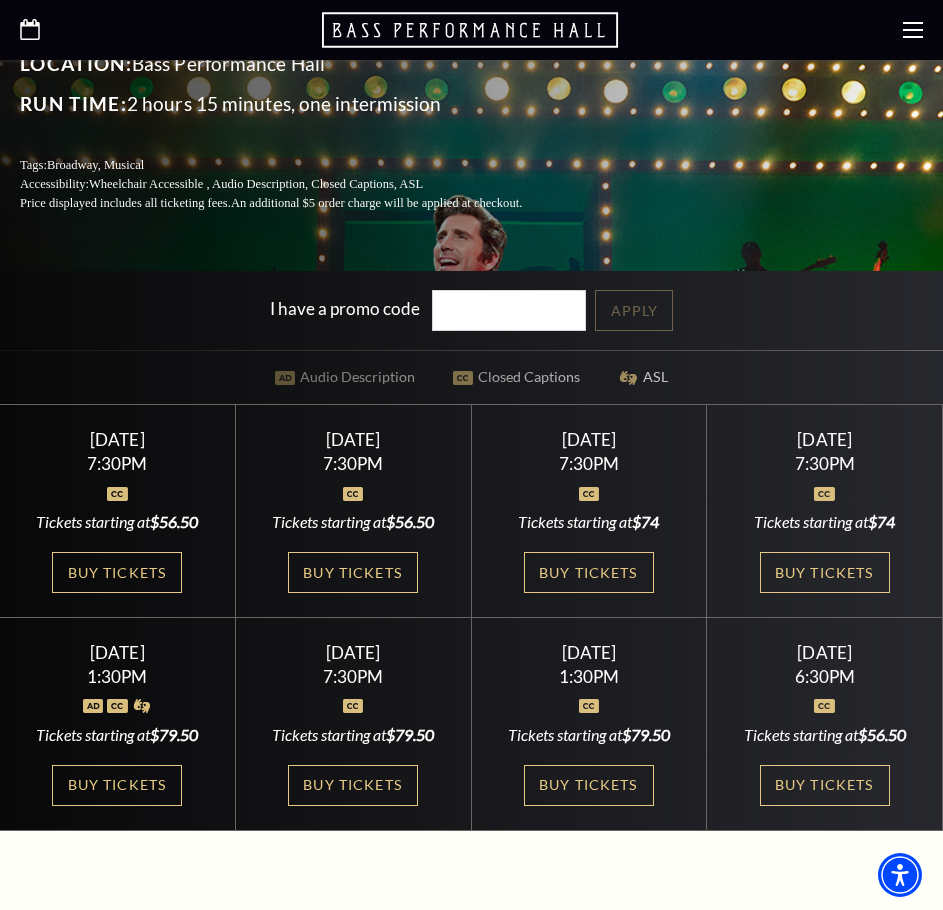 scroll, scrollTop: 600, scrollLeft: 0, axis: vertical 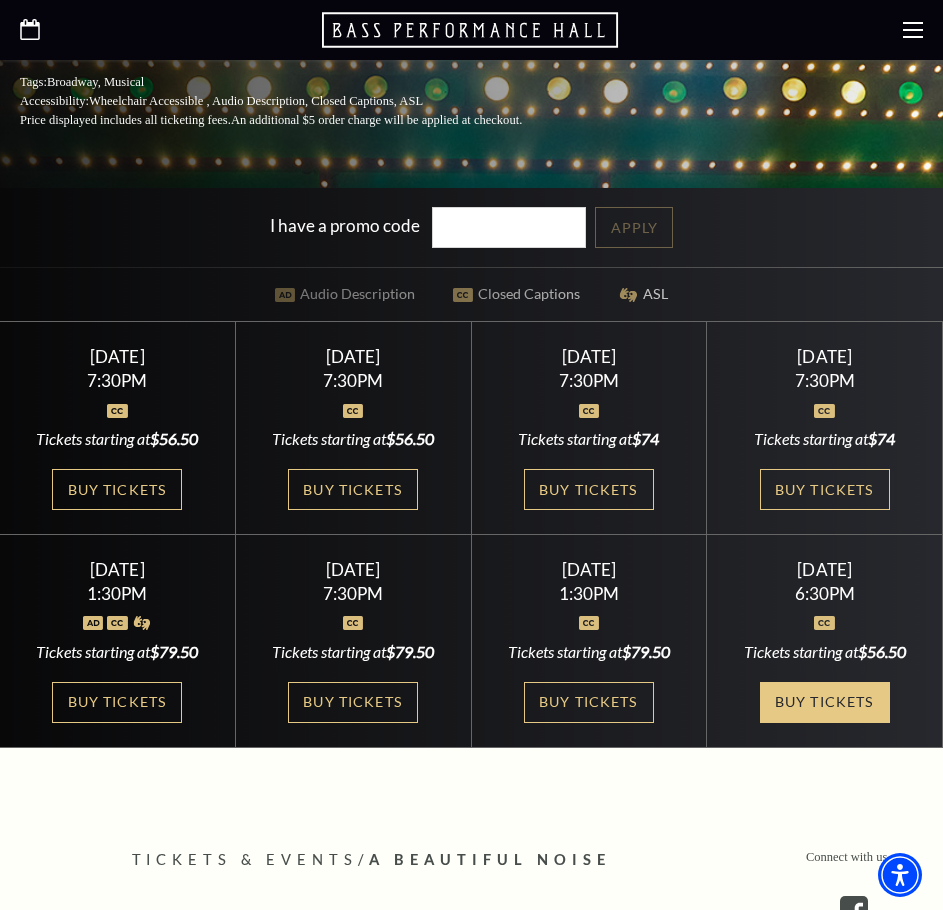 click on "Buy Tickets" at bounding box center [825, 702] 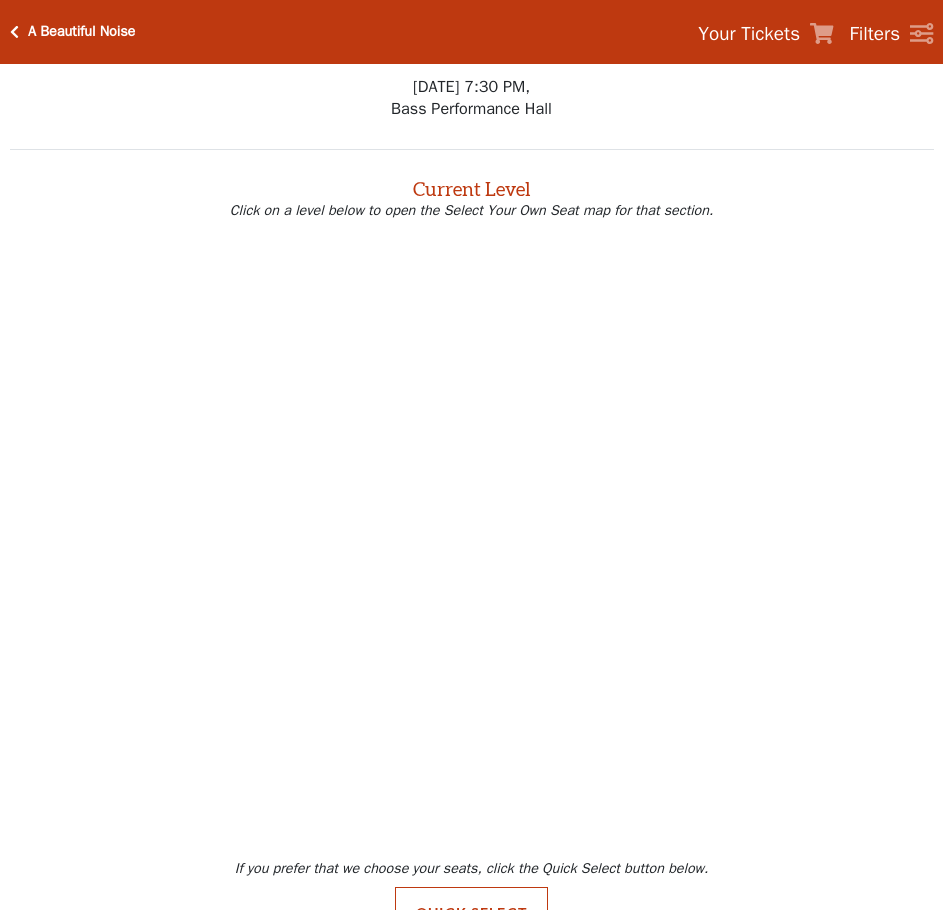 scroll, scrollTop: 0, scrollLeft: 0, axis: both 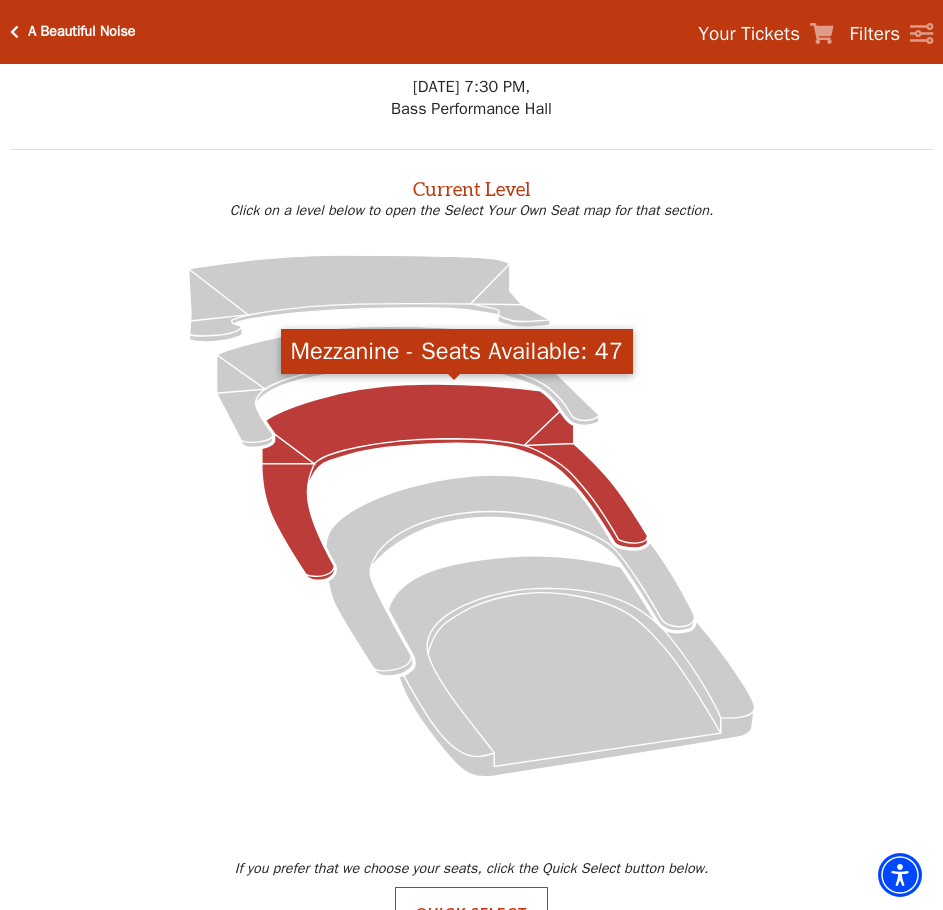 click 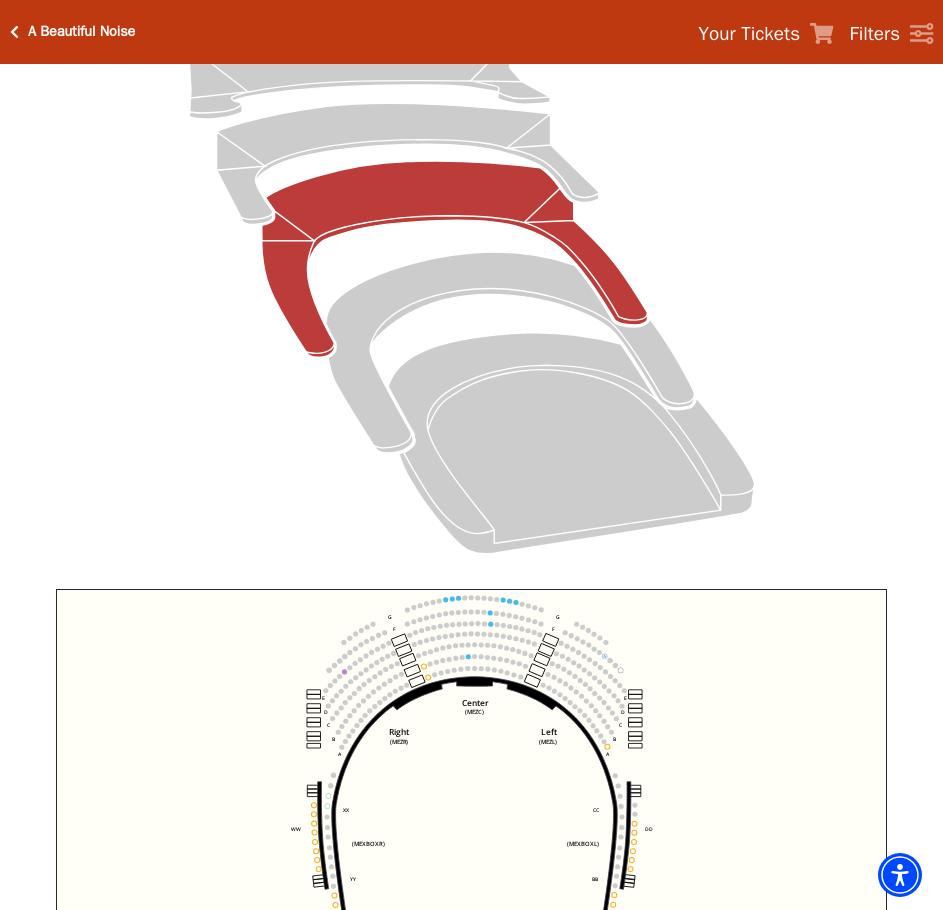 scroll, scrollTop: 276, scrollLeft: 0, axis: vertical 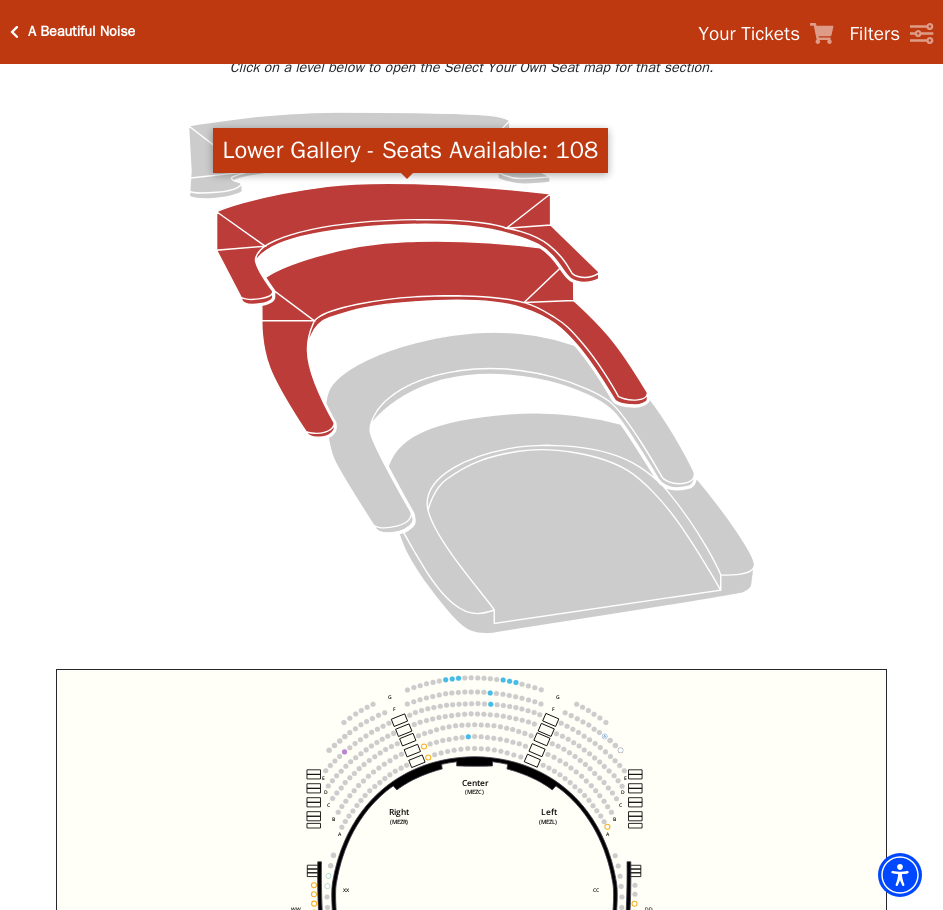 click 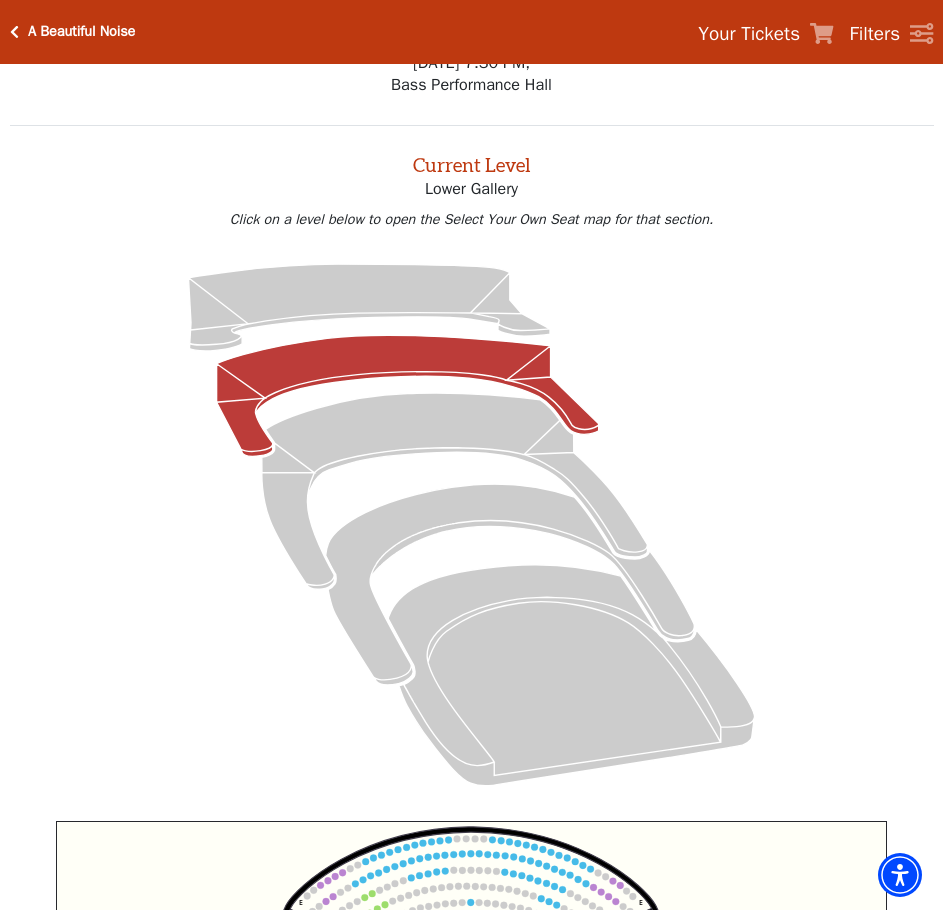 scroll, scrollTop: 0, scrollLeft: 0, axis: both 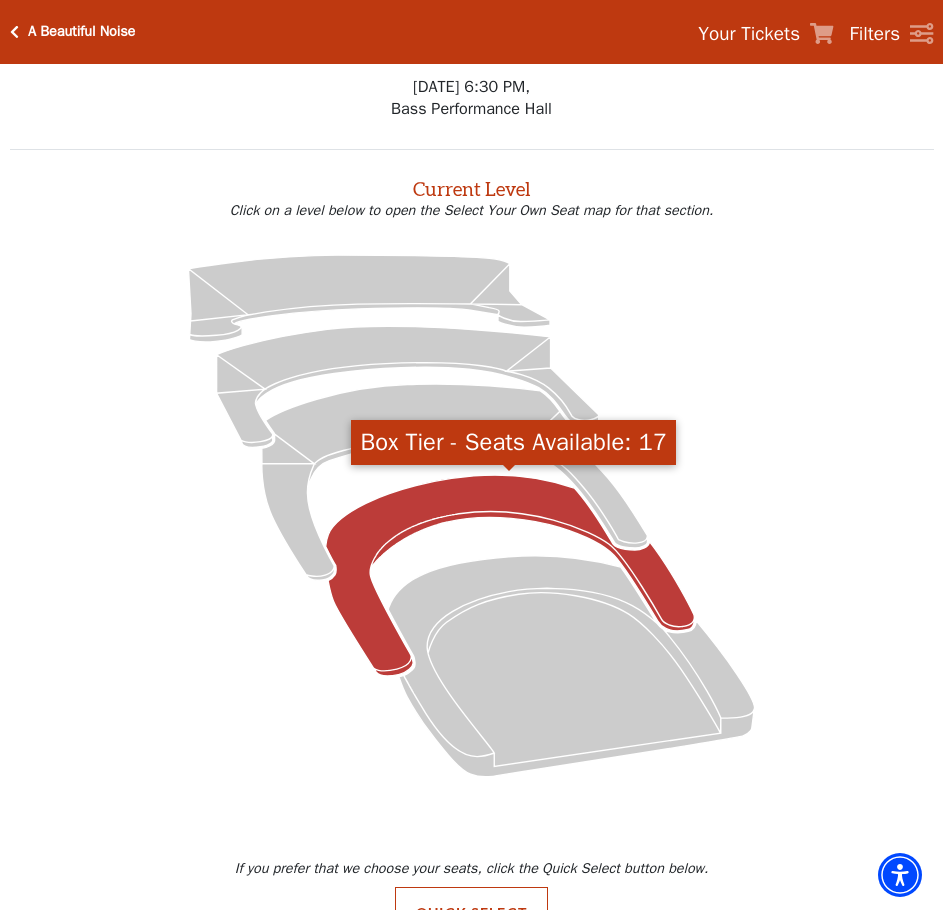 click 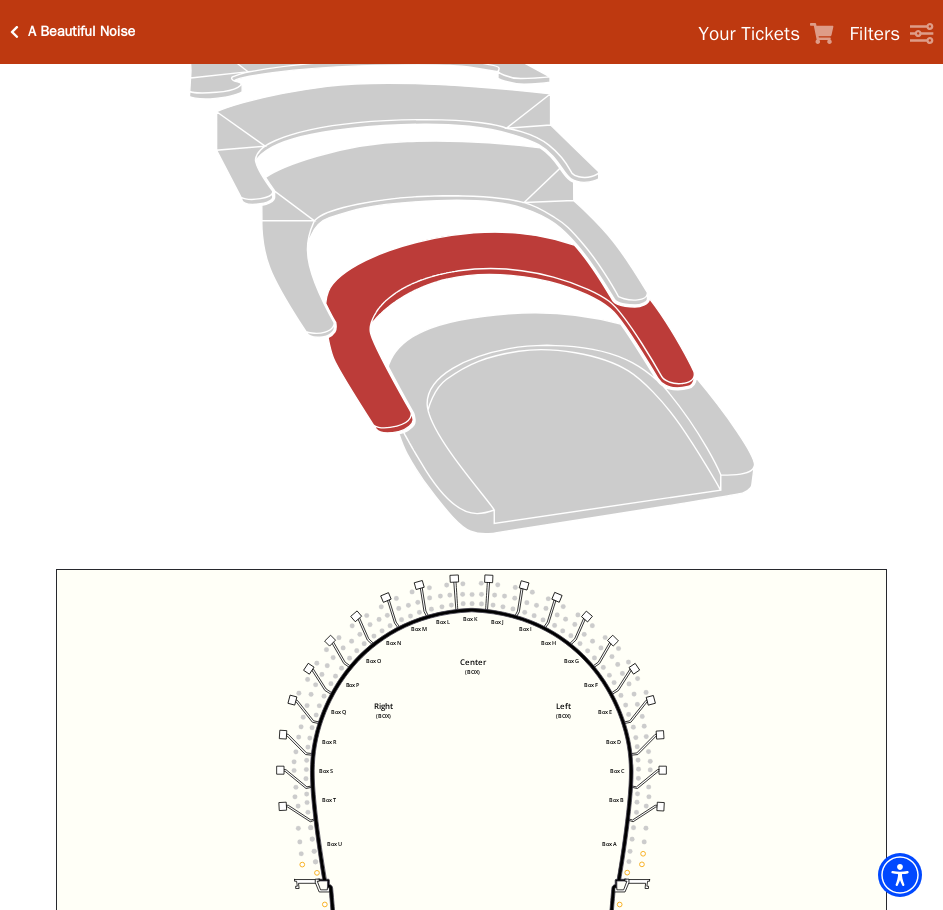 scroll, scrollTop: 376, scrollLeft: 0, axis: vertical 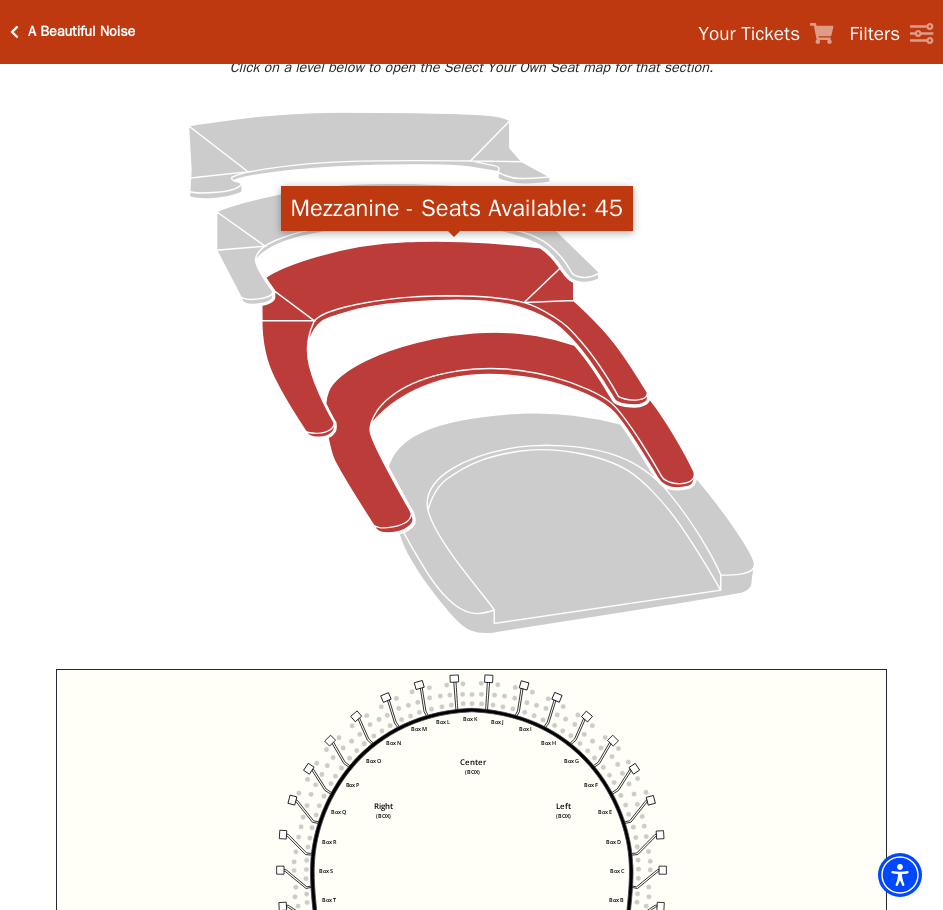 click 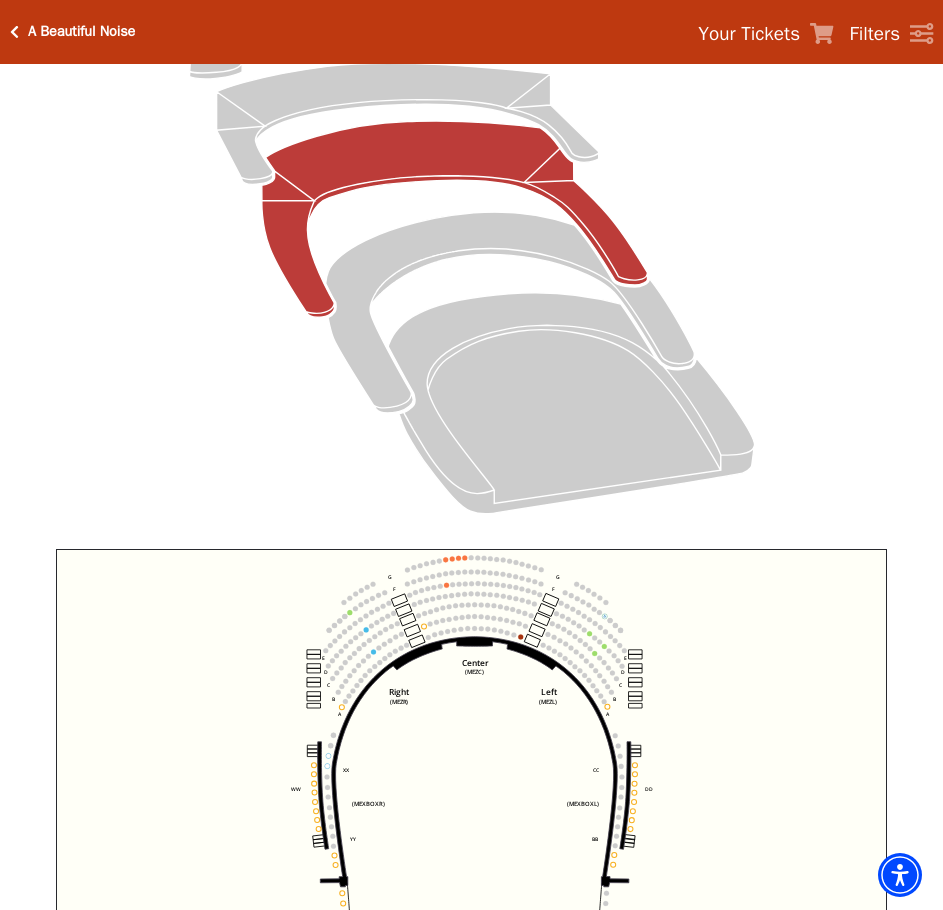 scroll, scrollTop: 176, scrollLeft: 0, axis: vertical 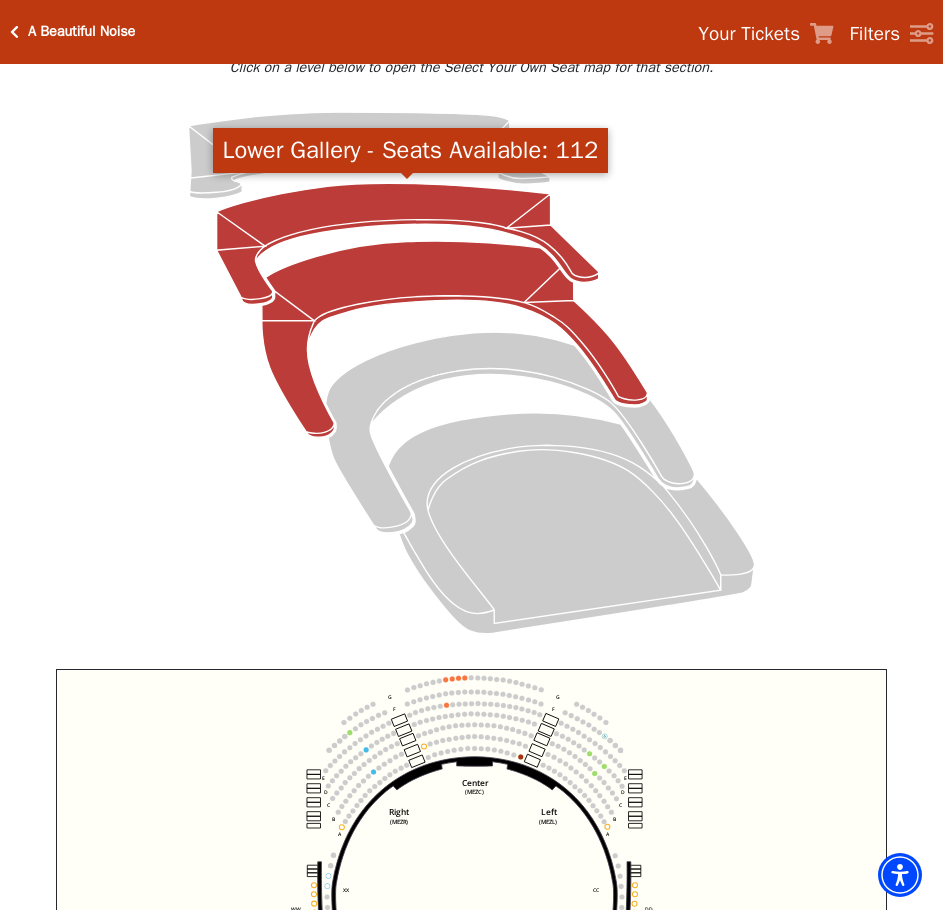 click 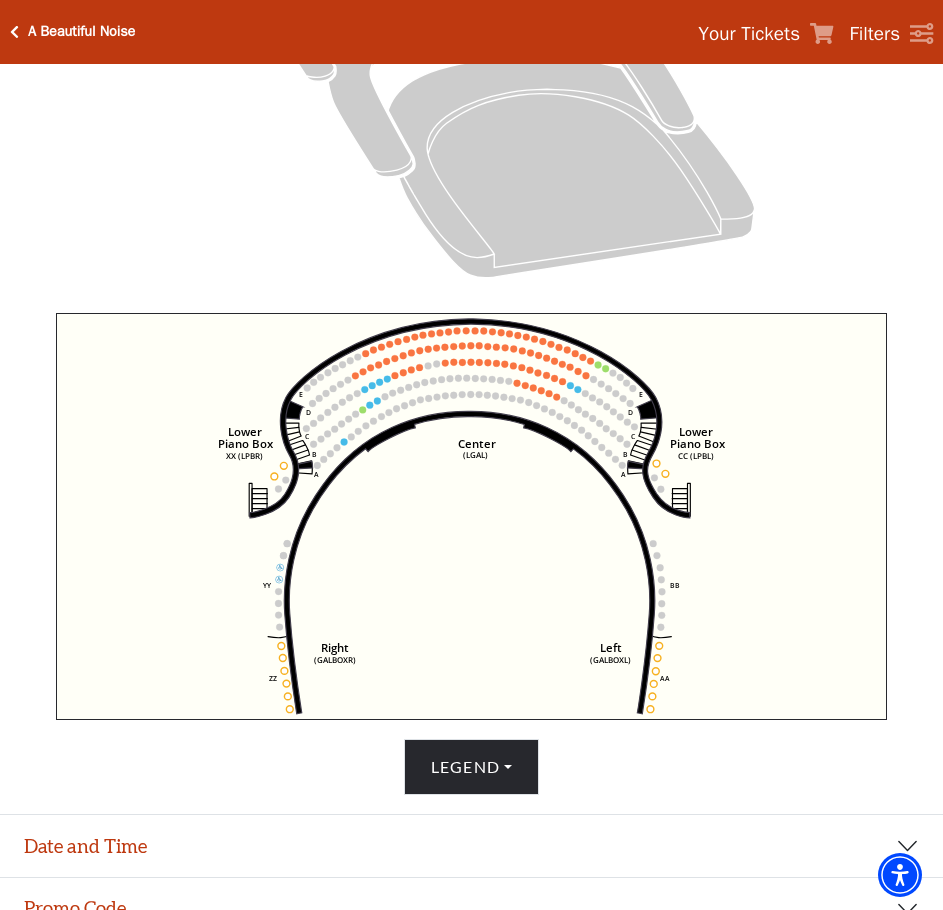 scroll, scrollTop: 600, scrollLeft: 0, axis: vertical 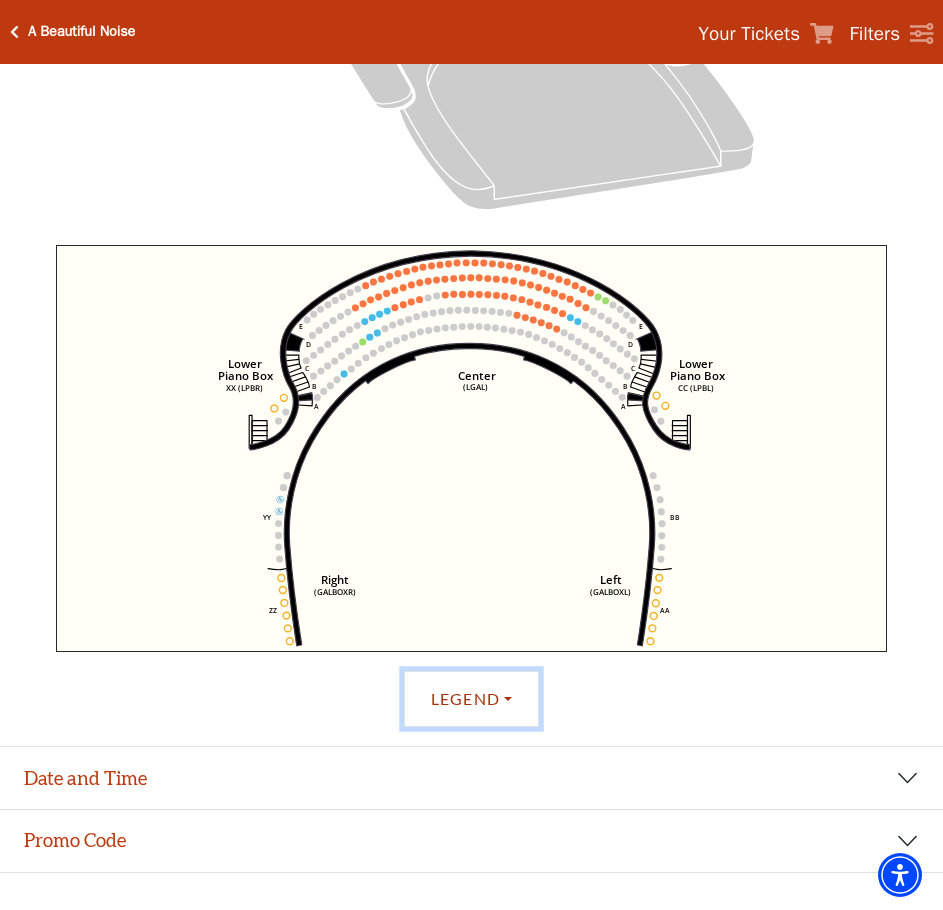 click on "Legend" at bounding box center (471, 699) 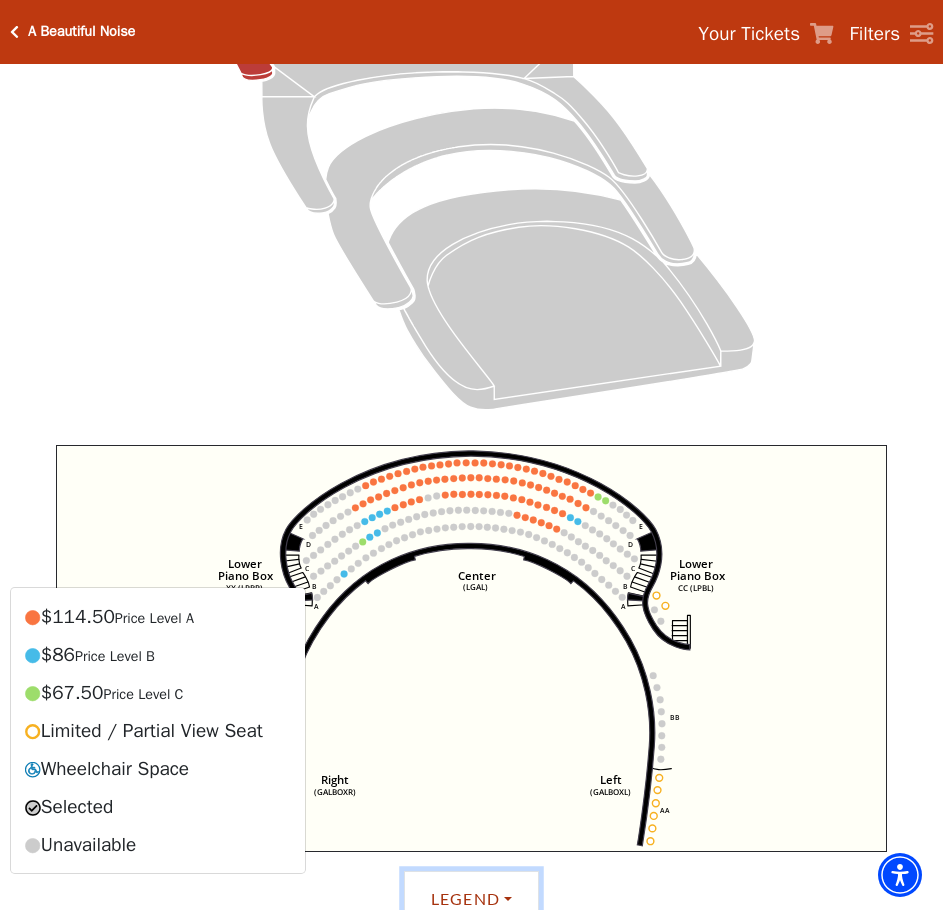 scroll, scrollTop: 0, scrollLeft: 0, axis: both 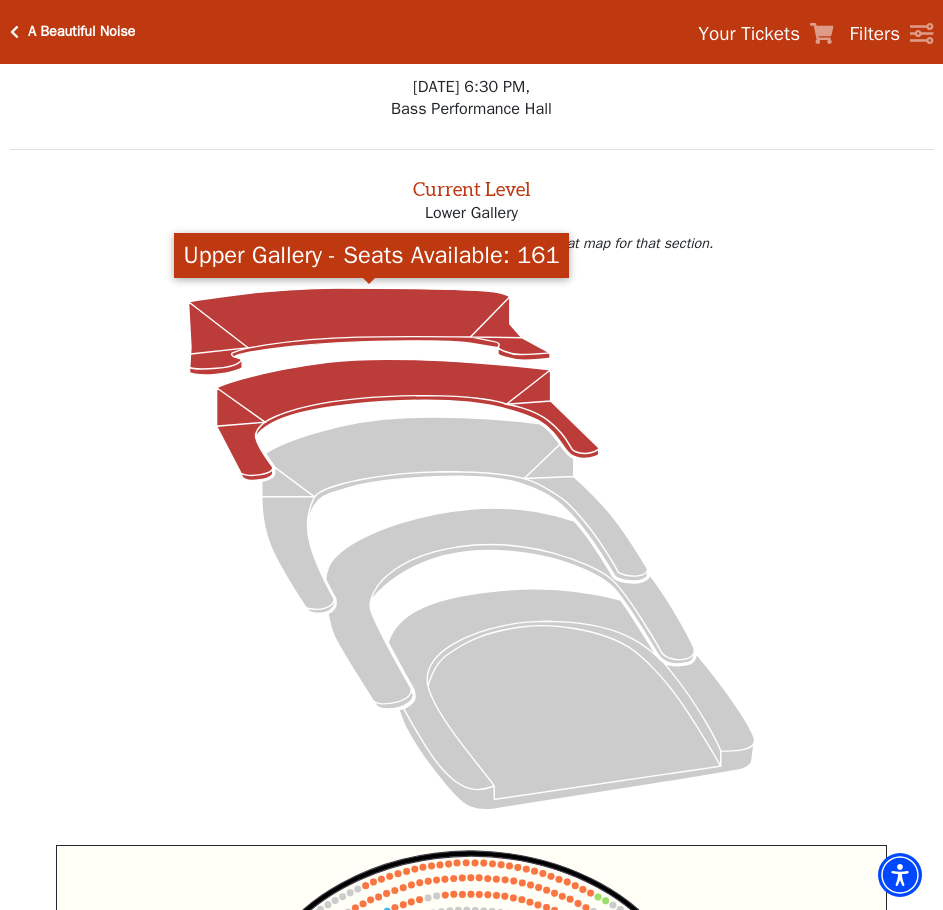 click 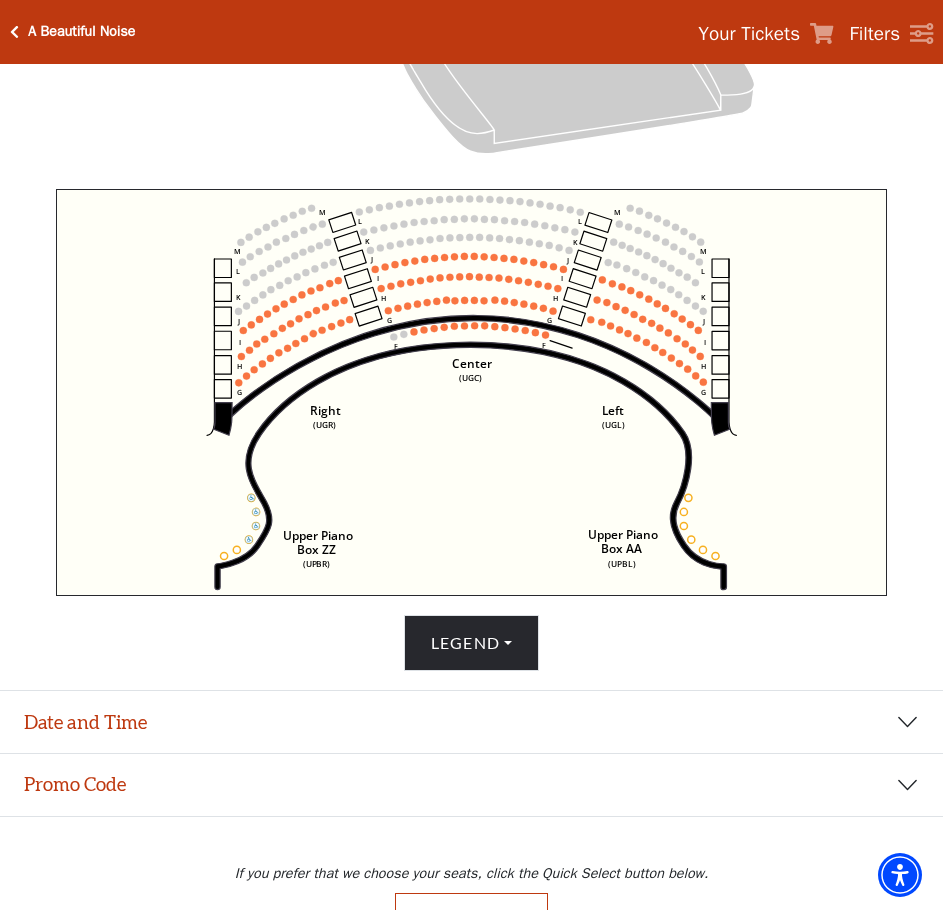 scroll, scrollTop: 676, scrollLeft: 0, axis: vertical 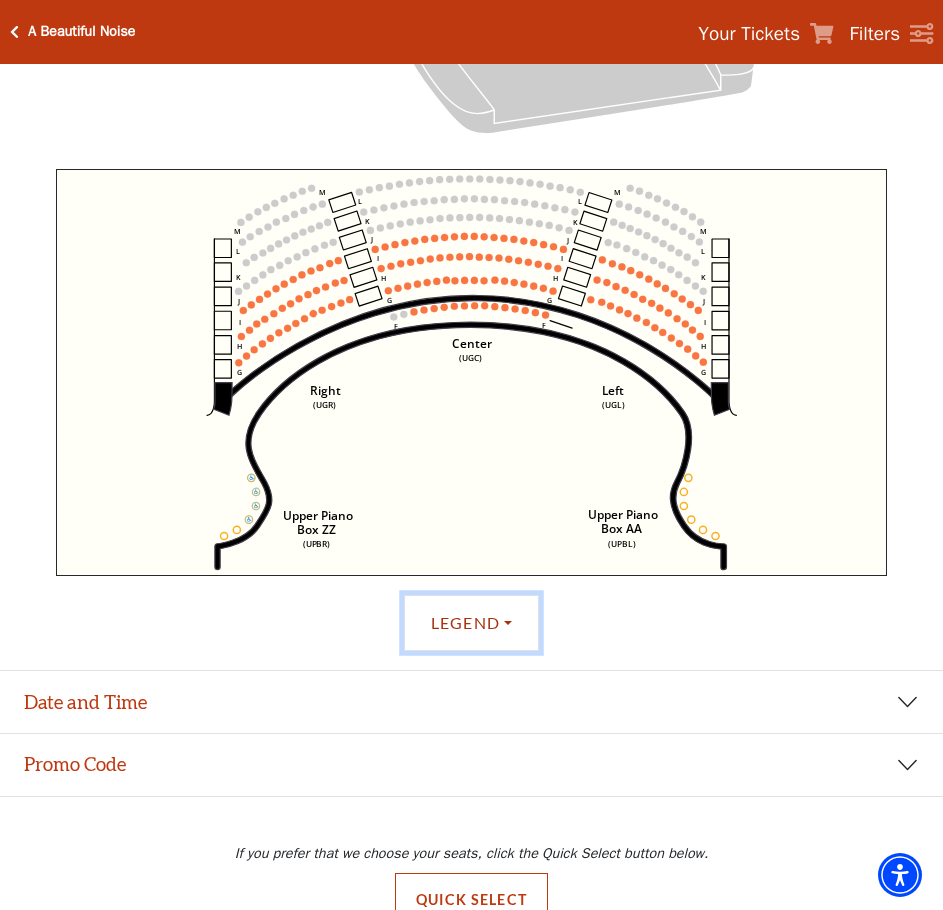 click on "Legend" at bounding box center (471, 623) 